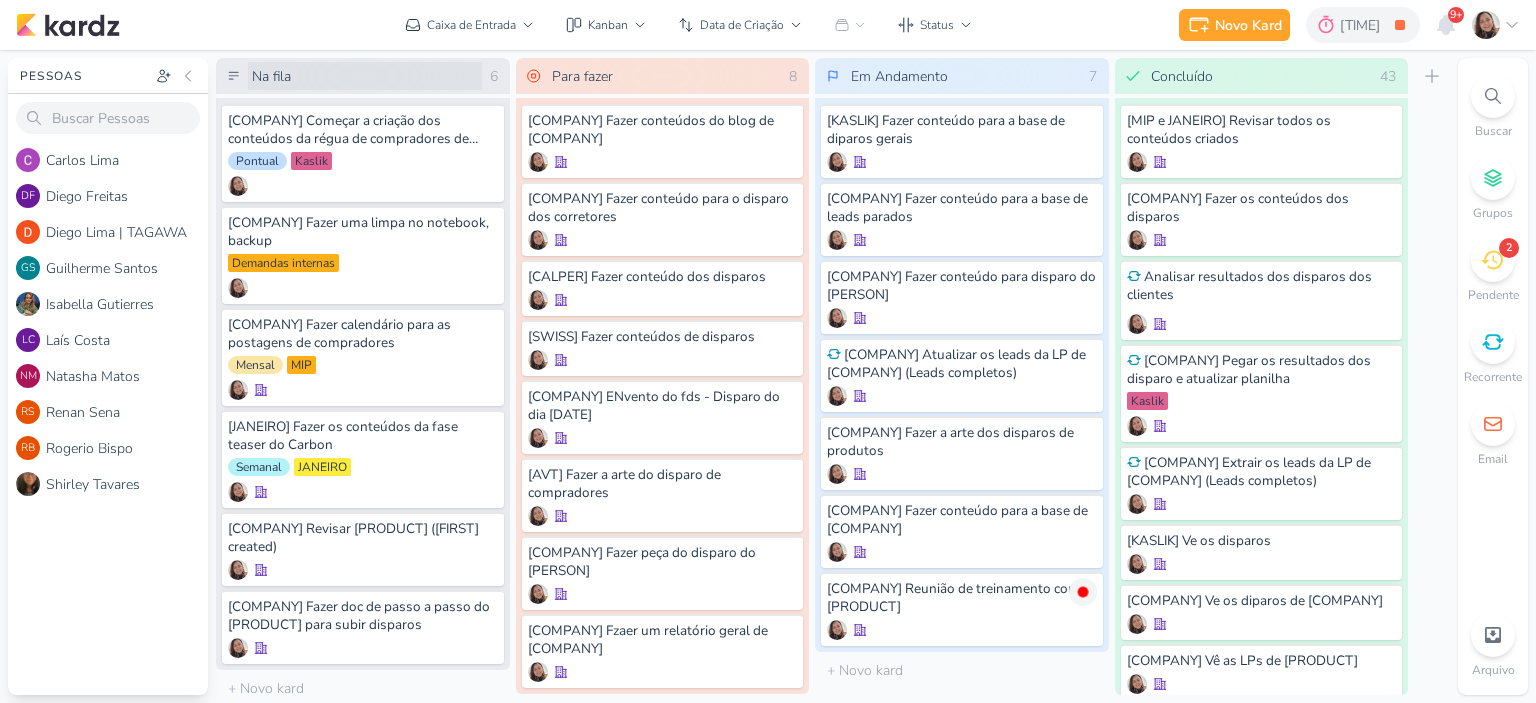 scroll, scrollTop: 0, scrollLeft: 0, axis: both 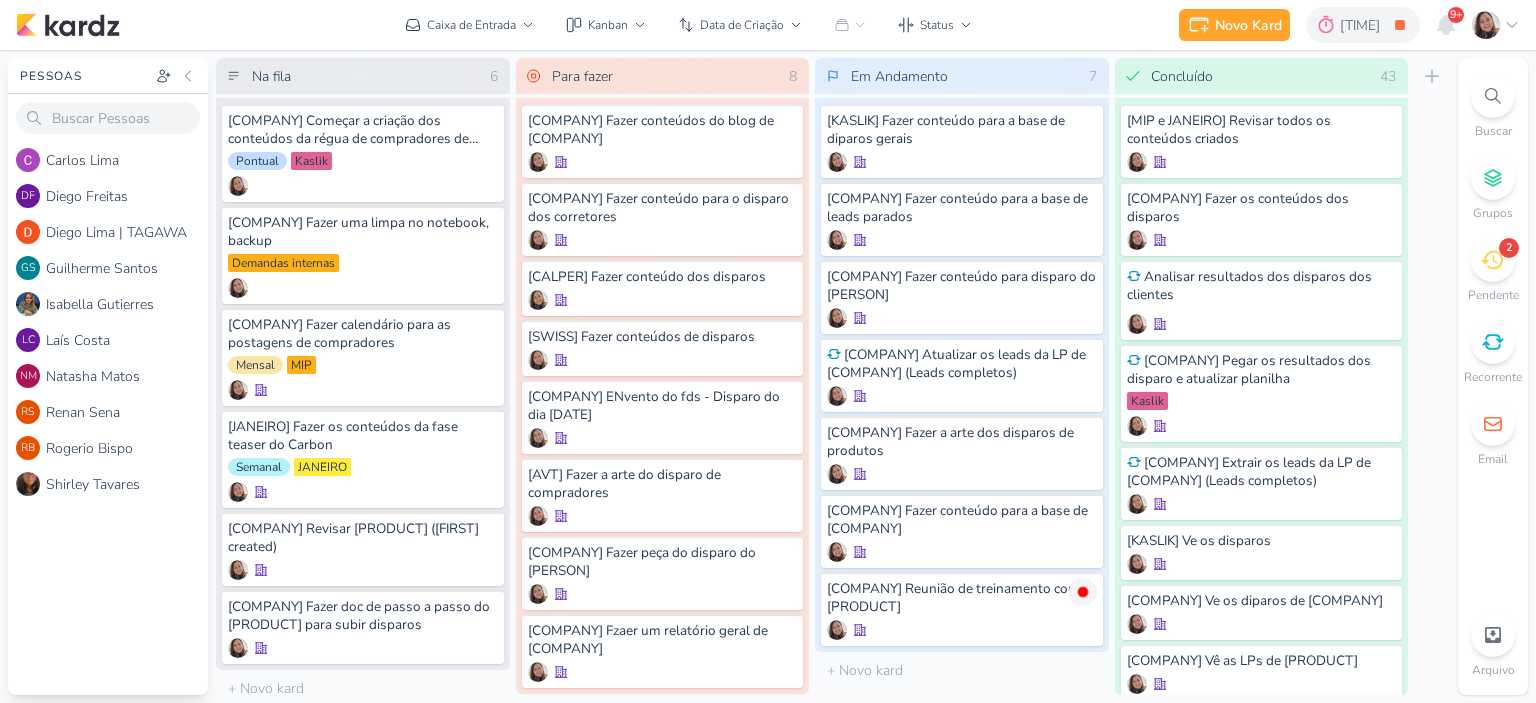 click at bounding box center (1496, 25) 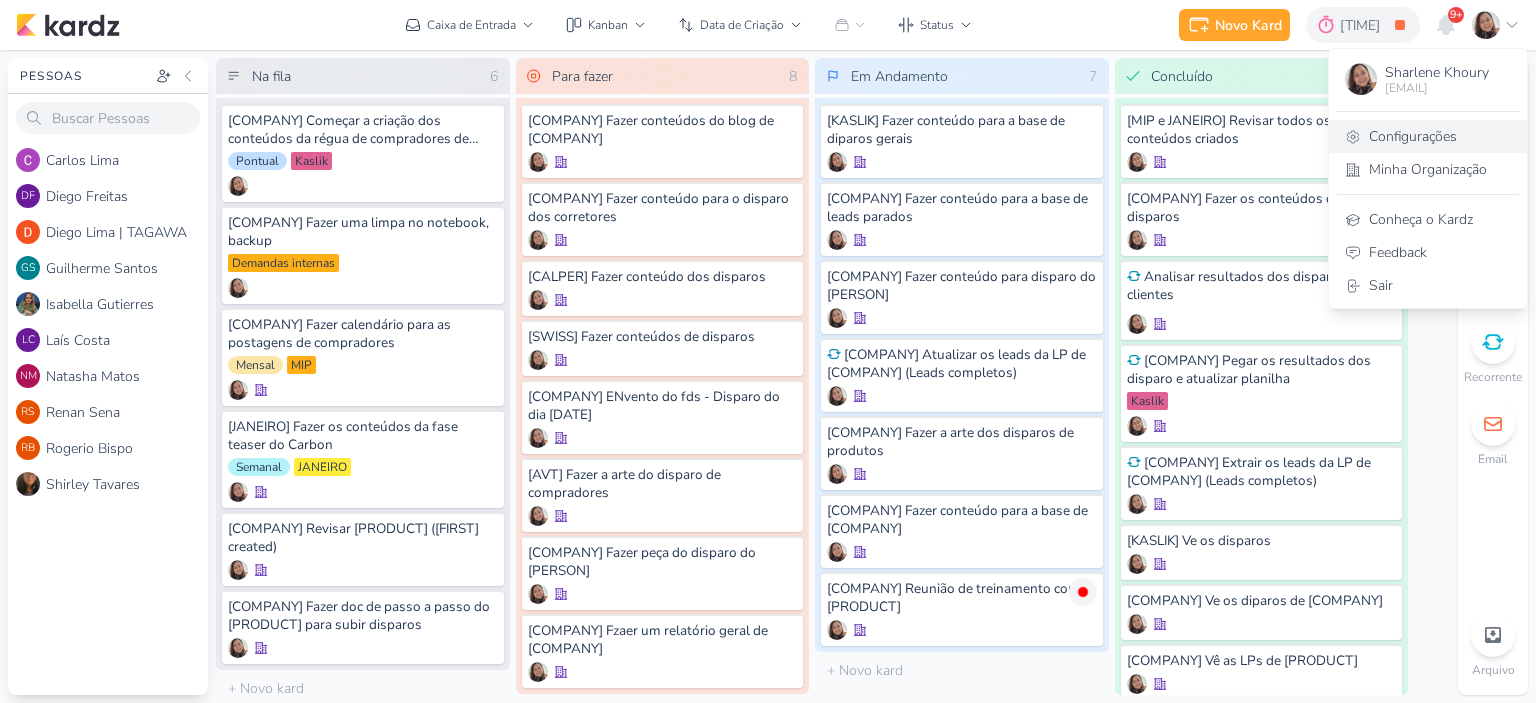 click on "Configurações" at bounding box center [1428, 136] 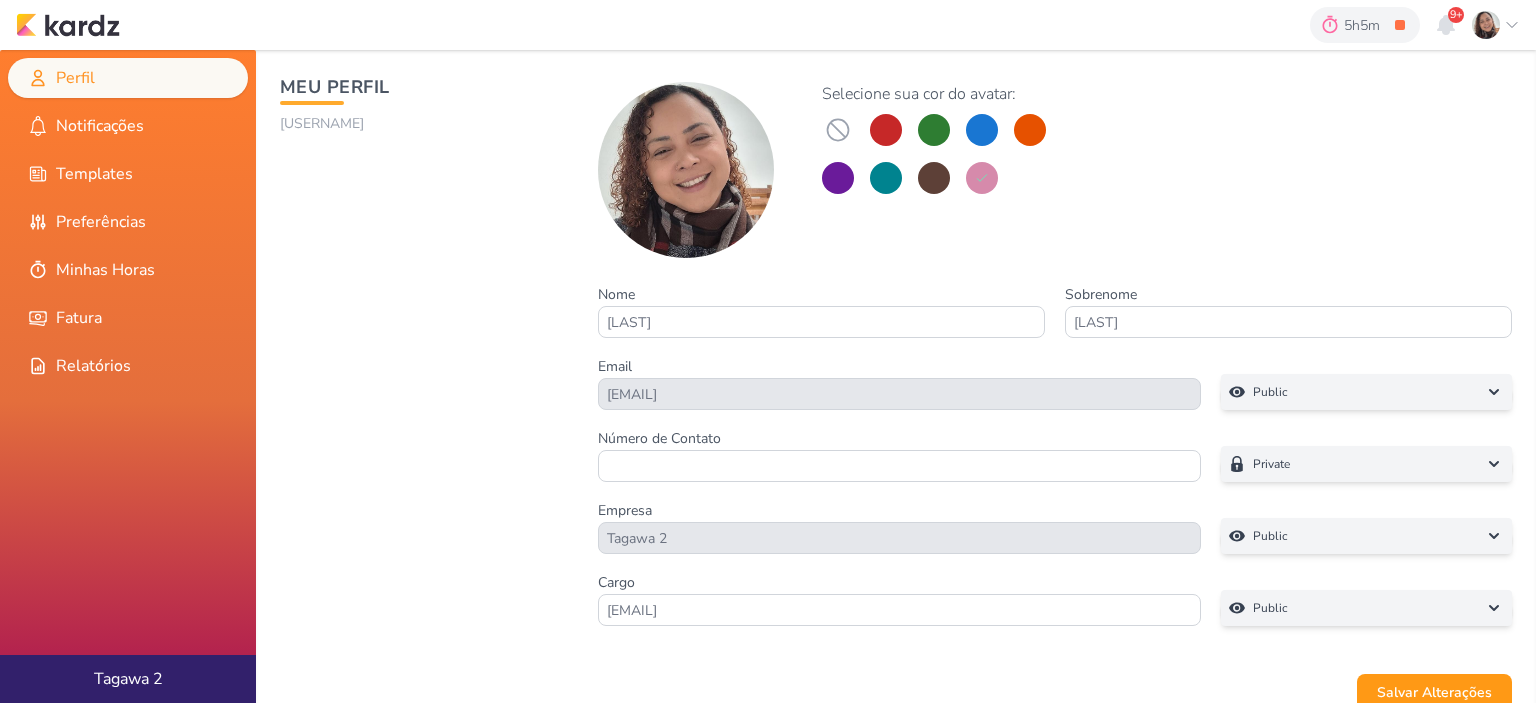 scroll, scrollTop: 0, scrollLeft: 0, axis: both 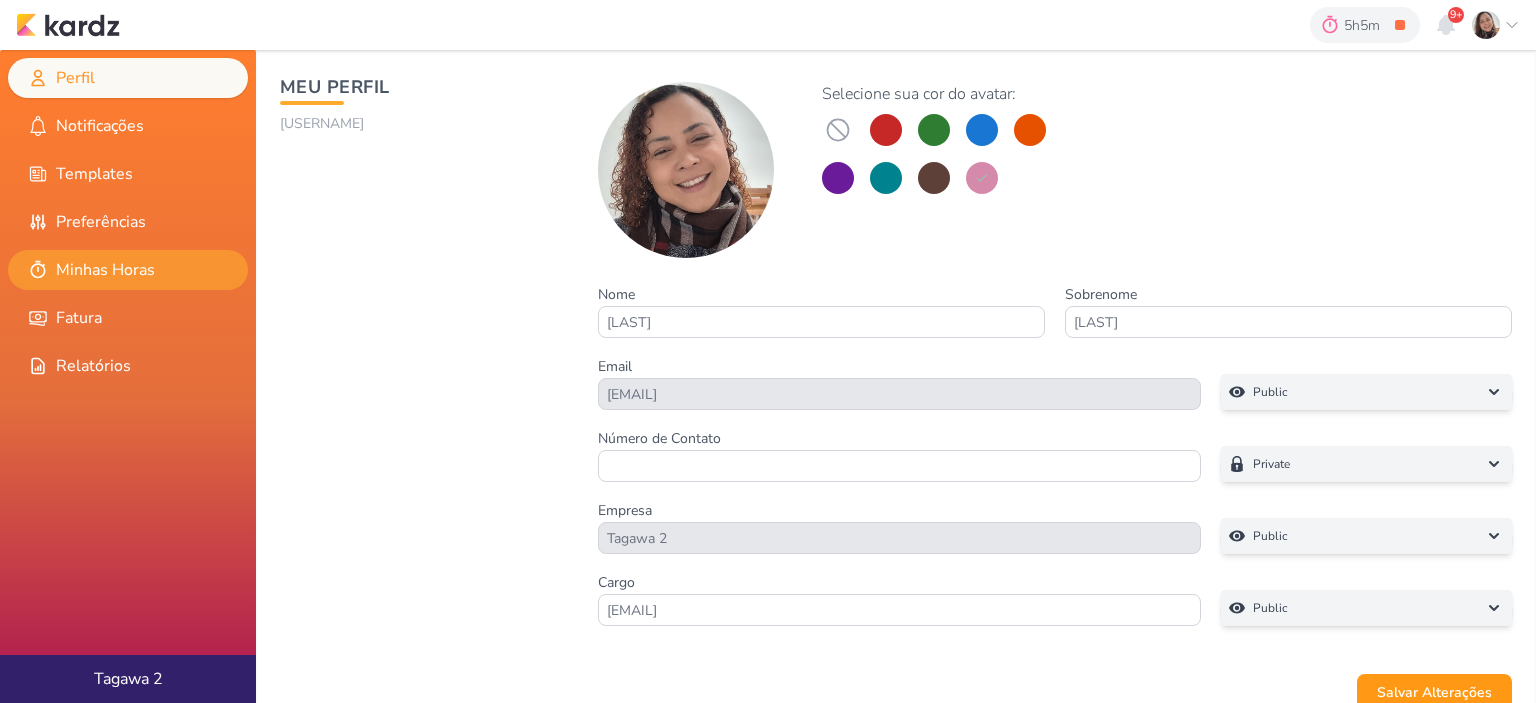 click on "Minhas Horas" at bounding box center (128, 270) 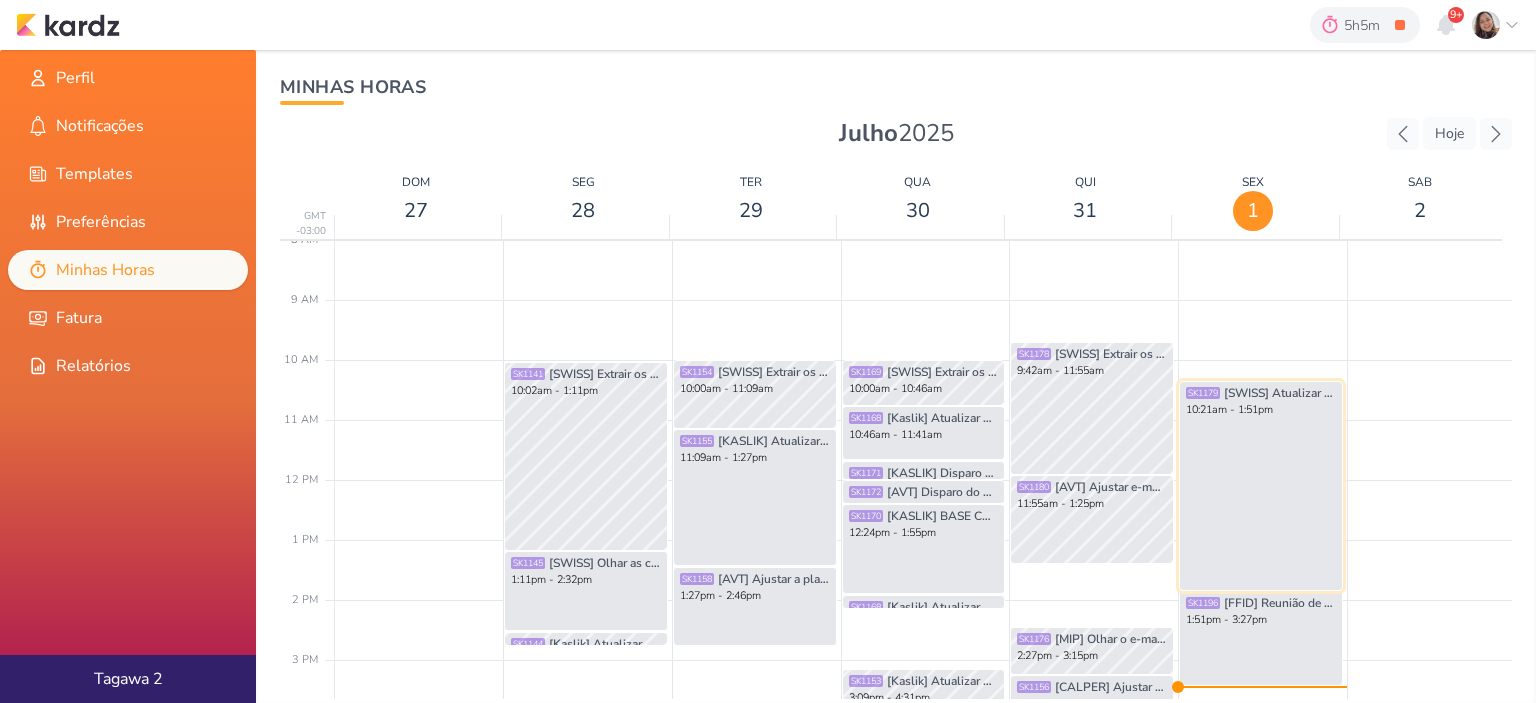 scroll, scrollTop: 472, scrollLeft: 0, axis: vertical 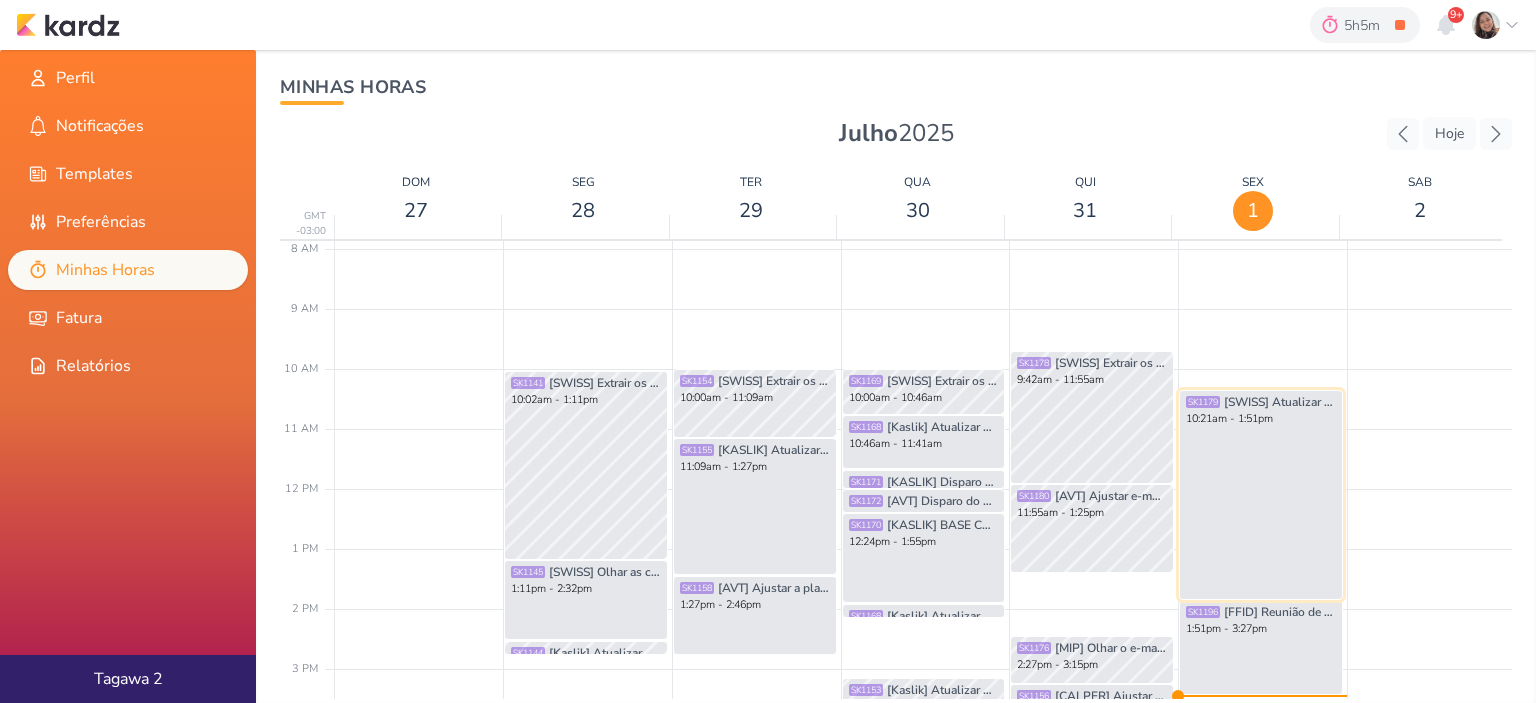 click on "SK1179
[SWISS] Atualizar os leads da LP de Swiss (Leads completos)
10:21am - 1:51pm" at bounding box center [1261, 495] 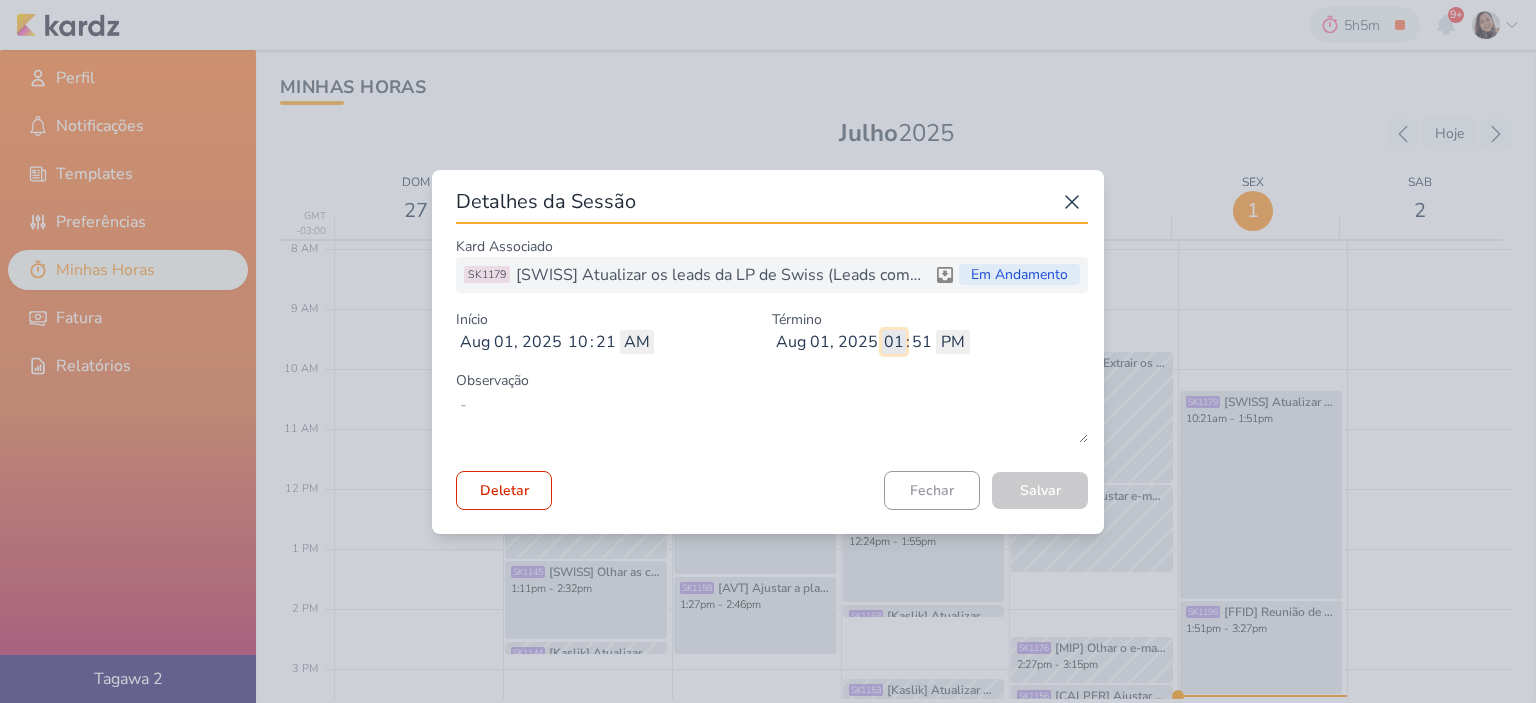 click on "01" at bounding box center (894, 342) 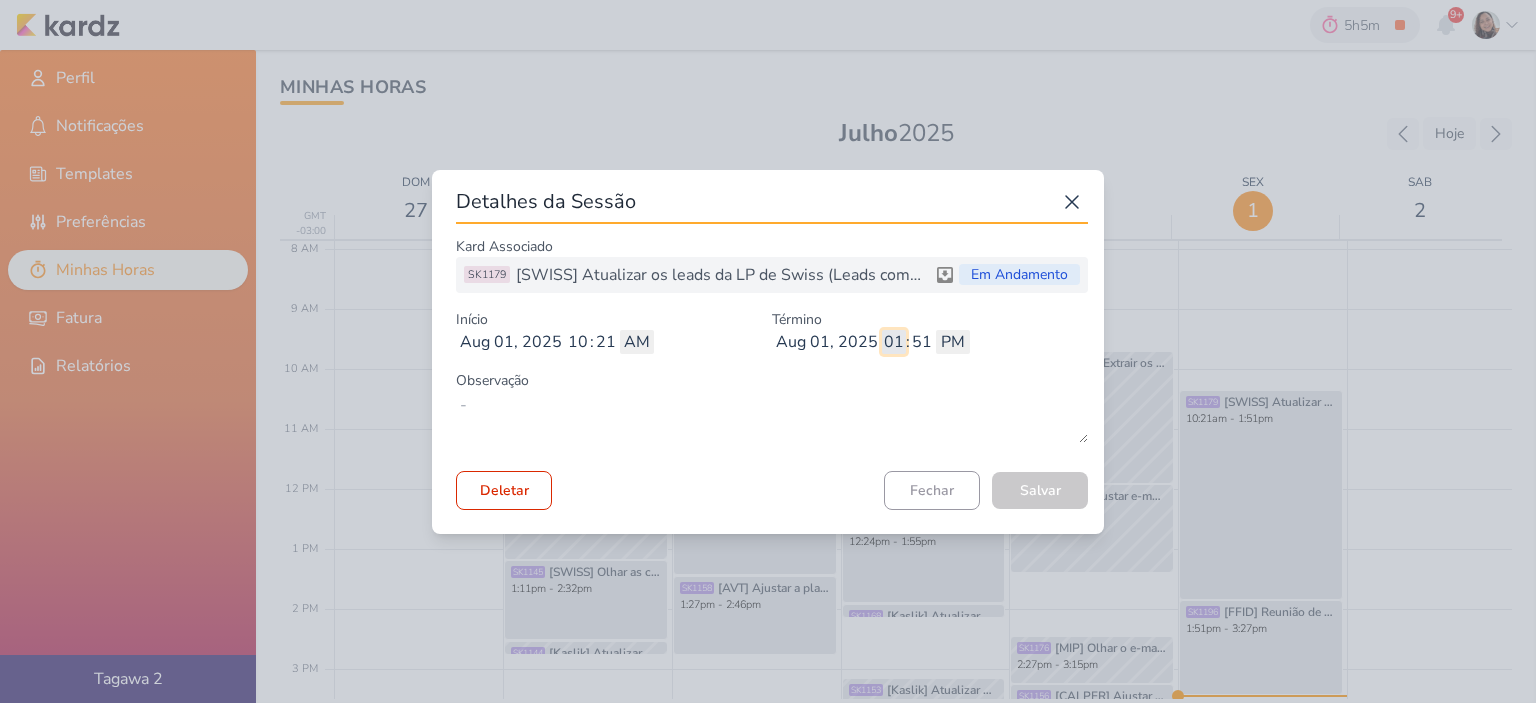 type on "0" 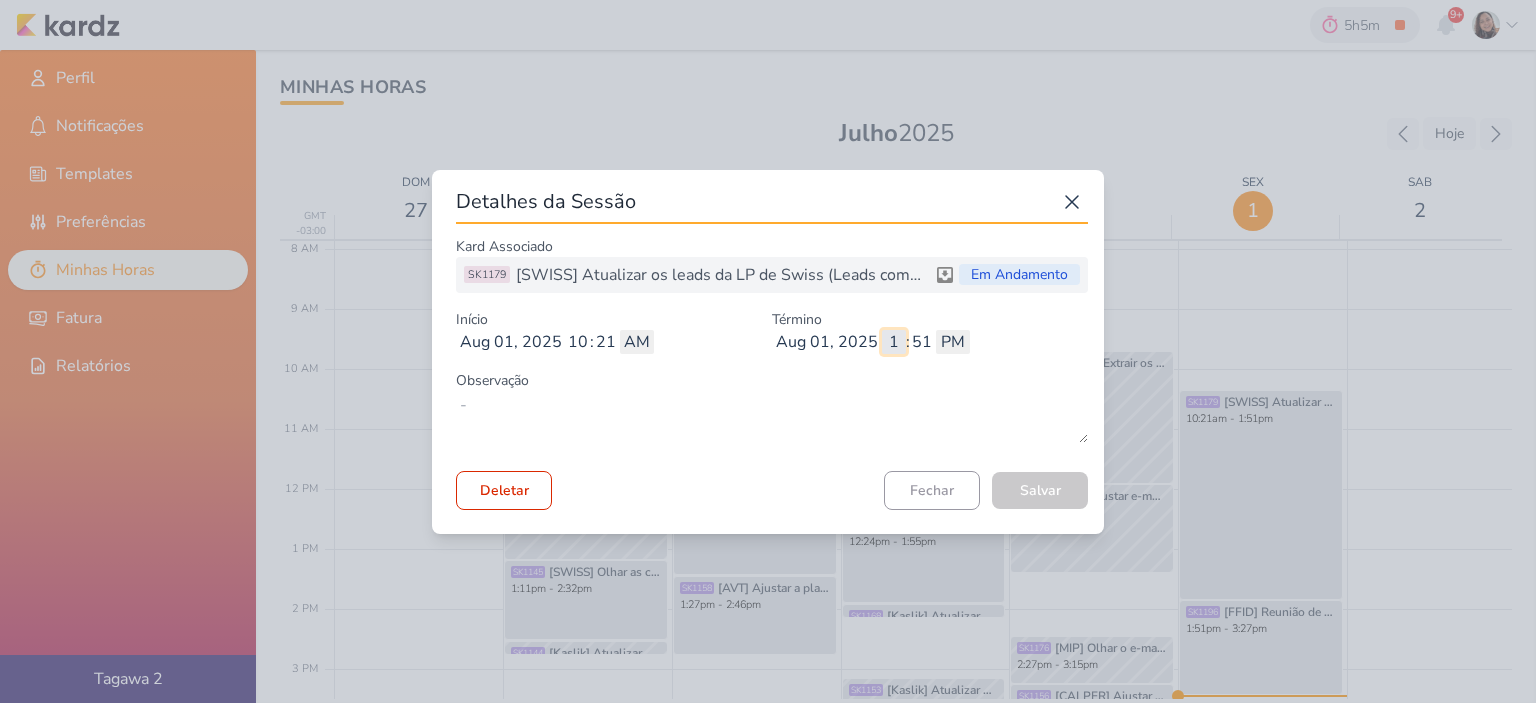 type on "12" 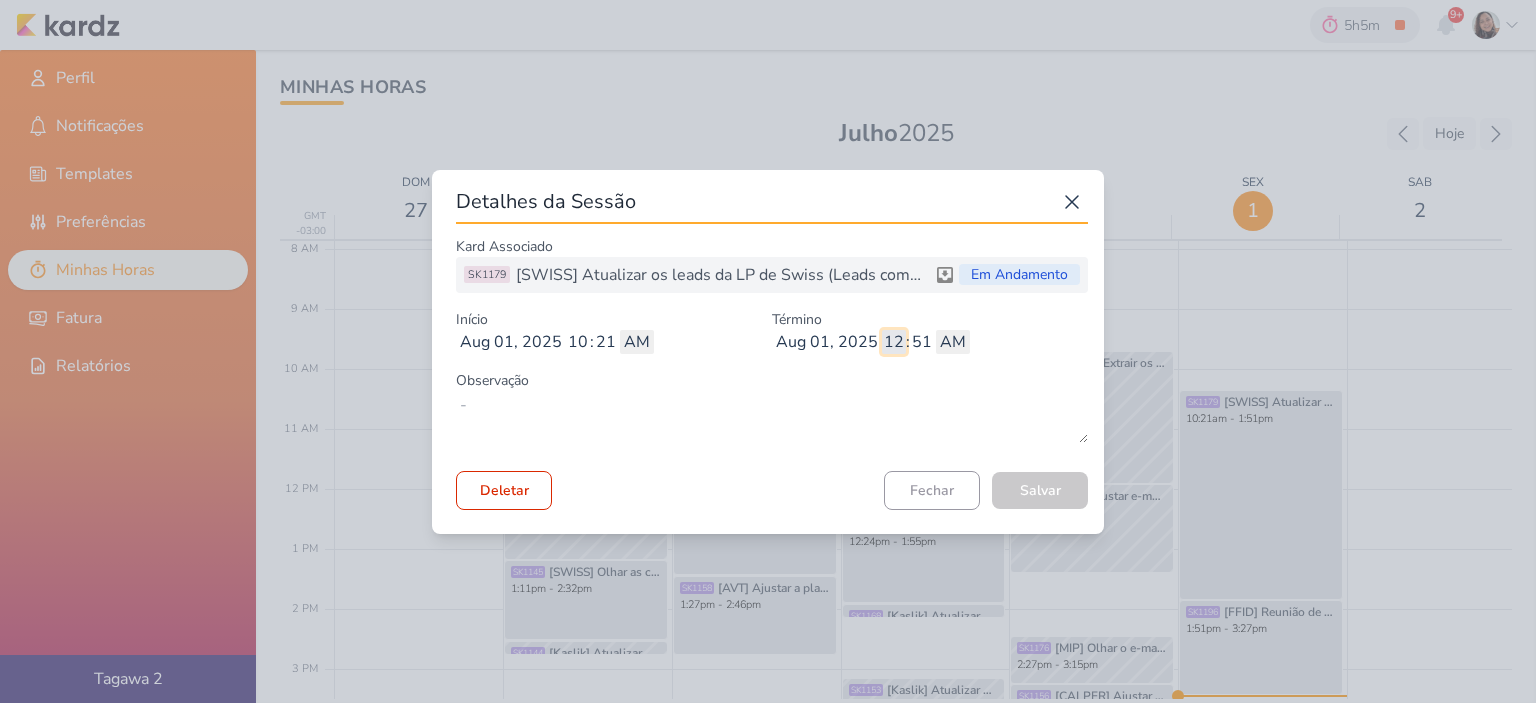 type on "12" 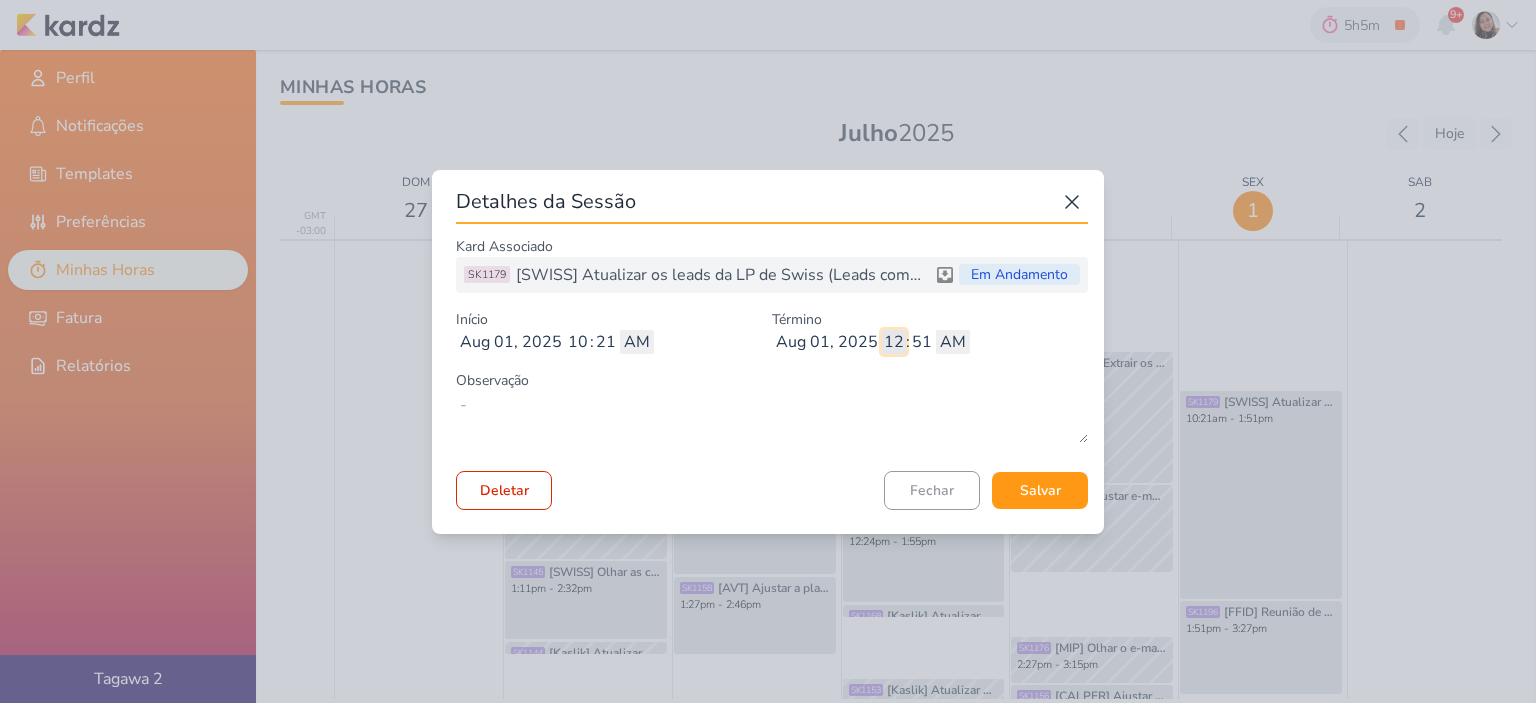 type 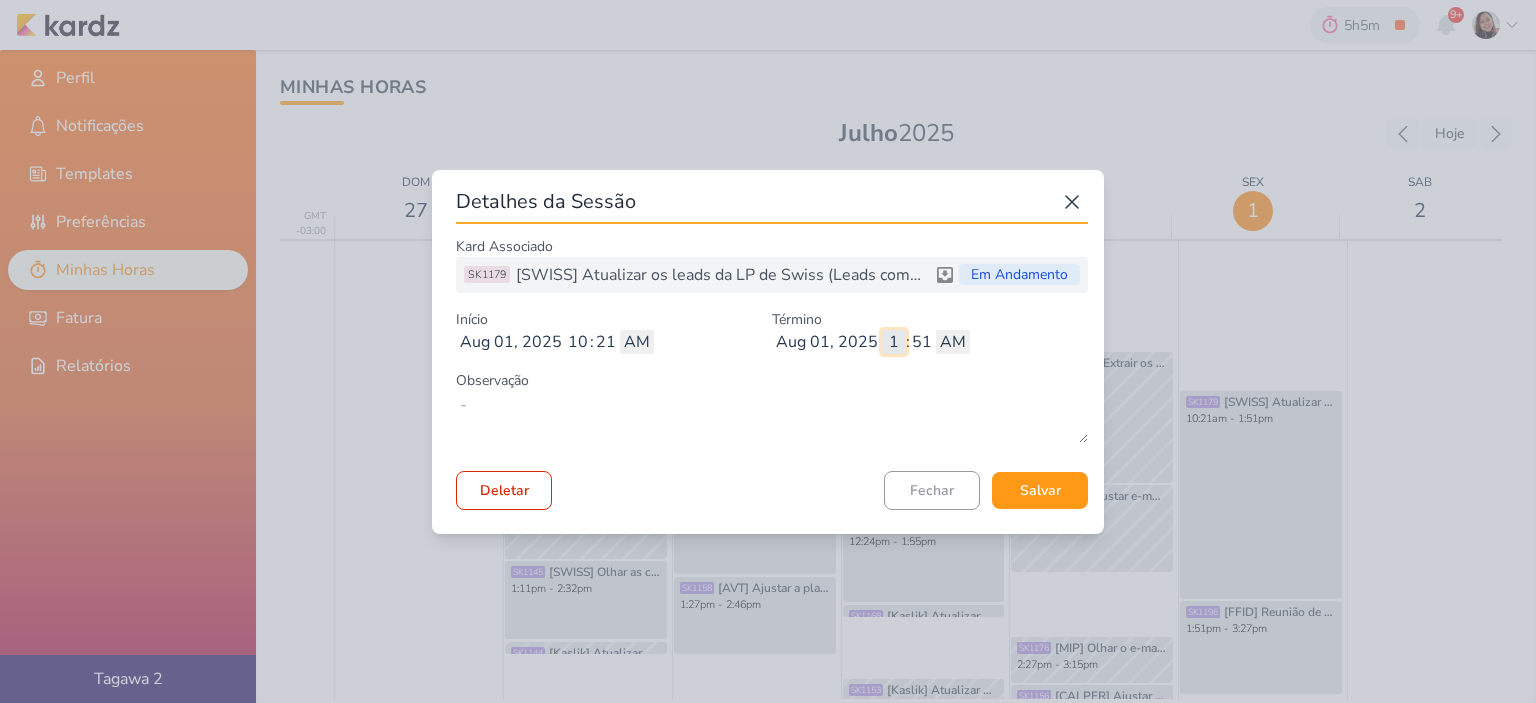 type on "11" 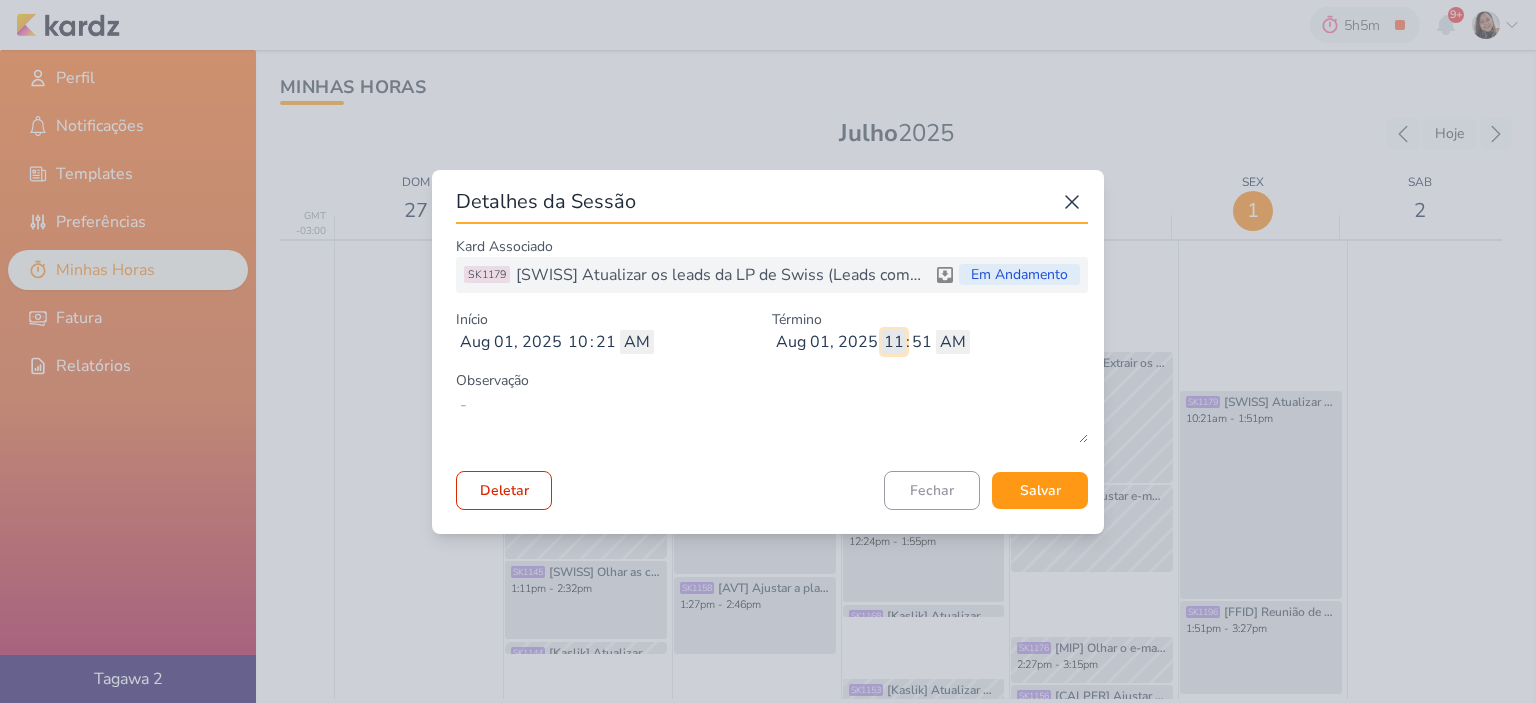 type 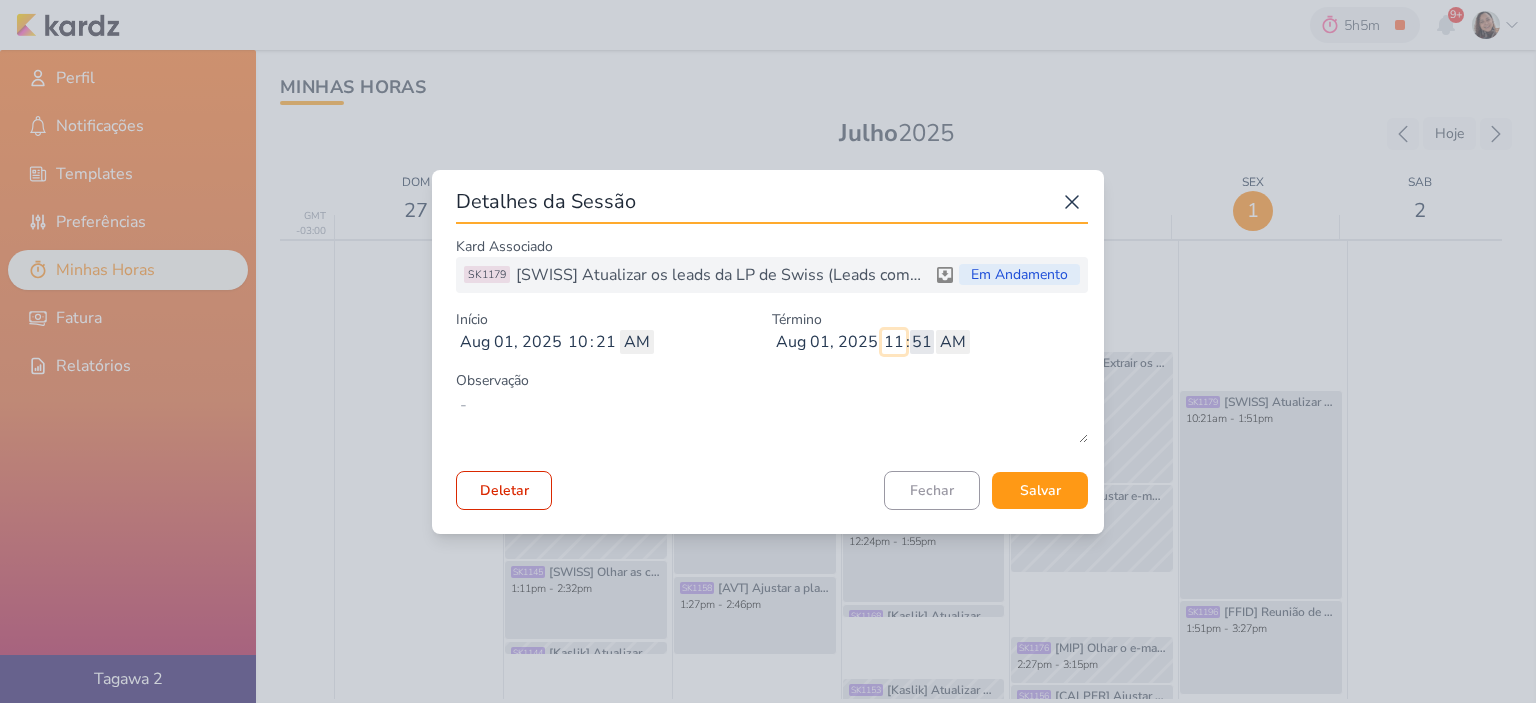 type on "11" 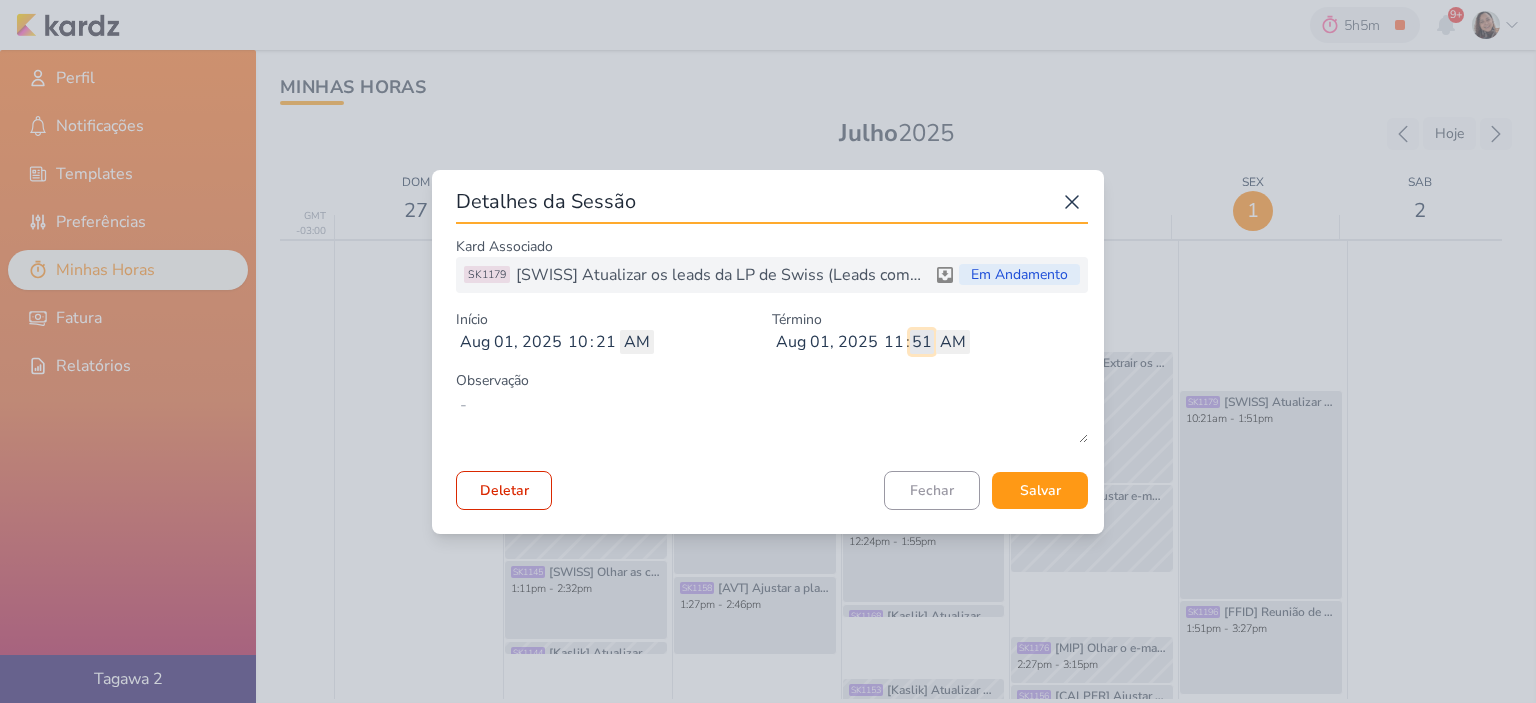 click on "51" at bounding box center (922, 342) 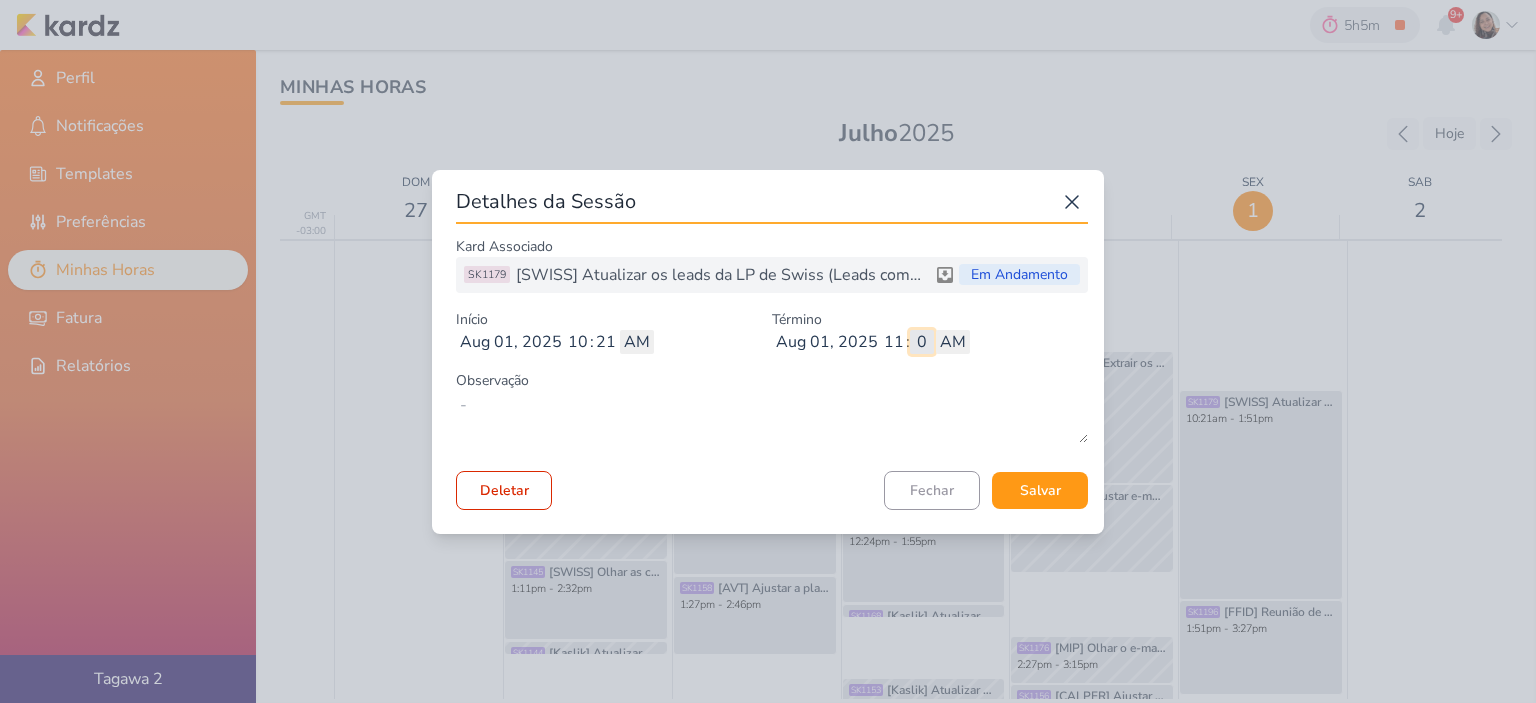 type on "00" 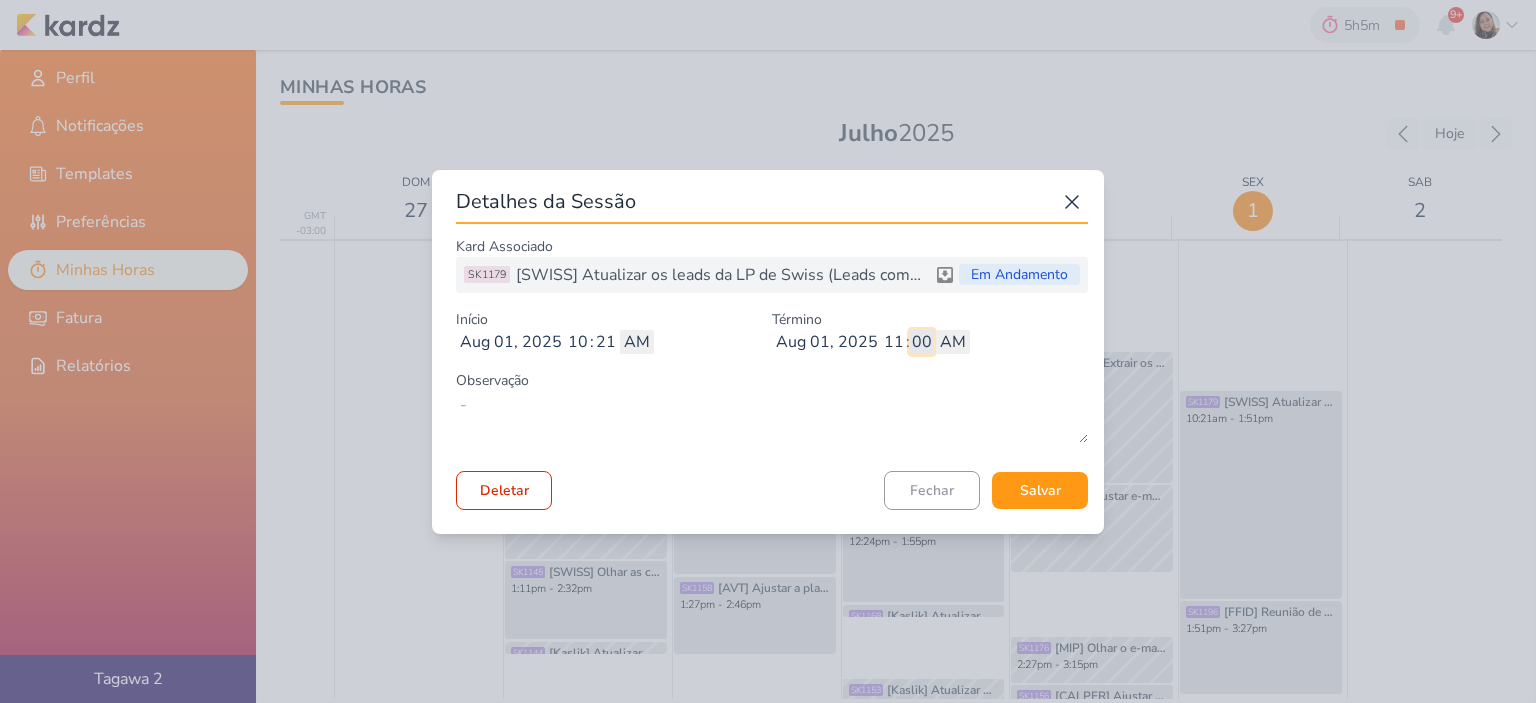 type 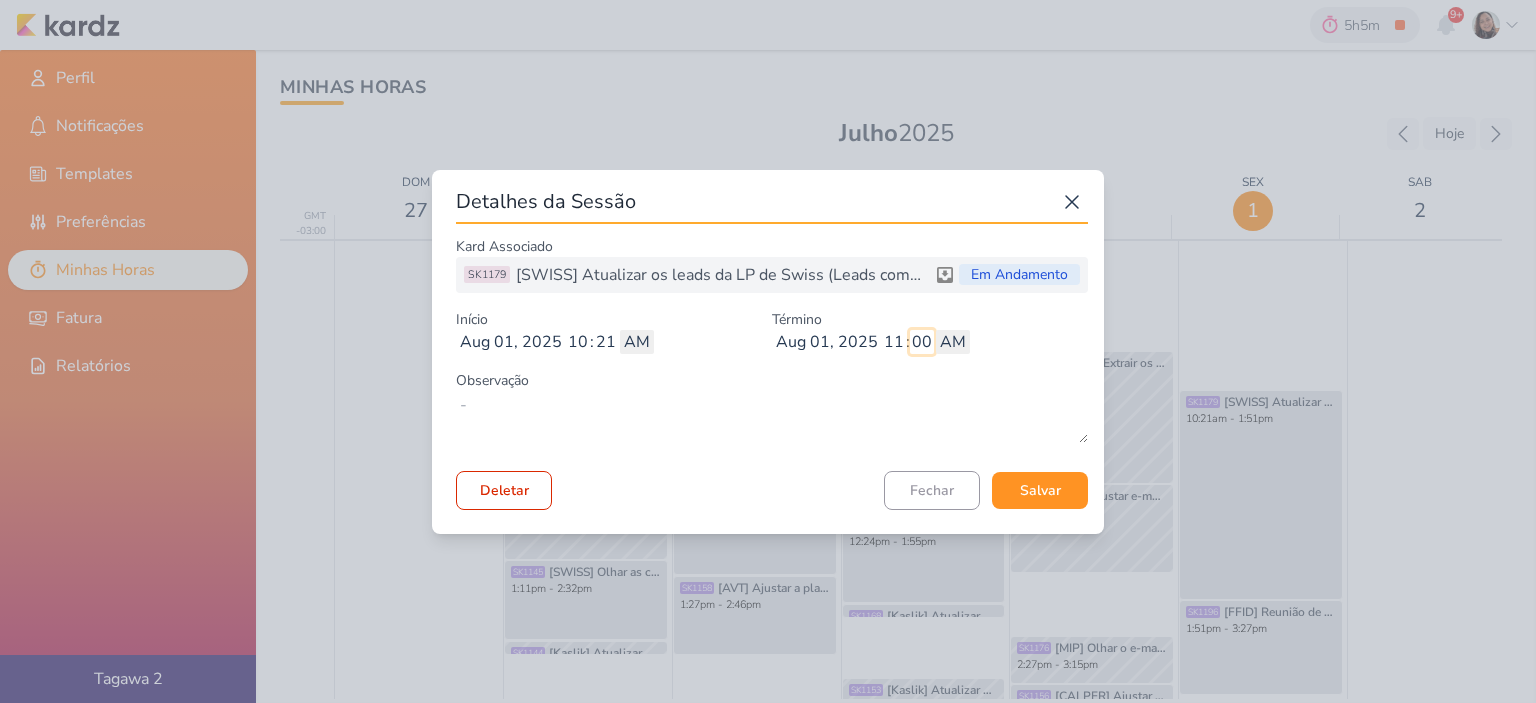 type on "00" 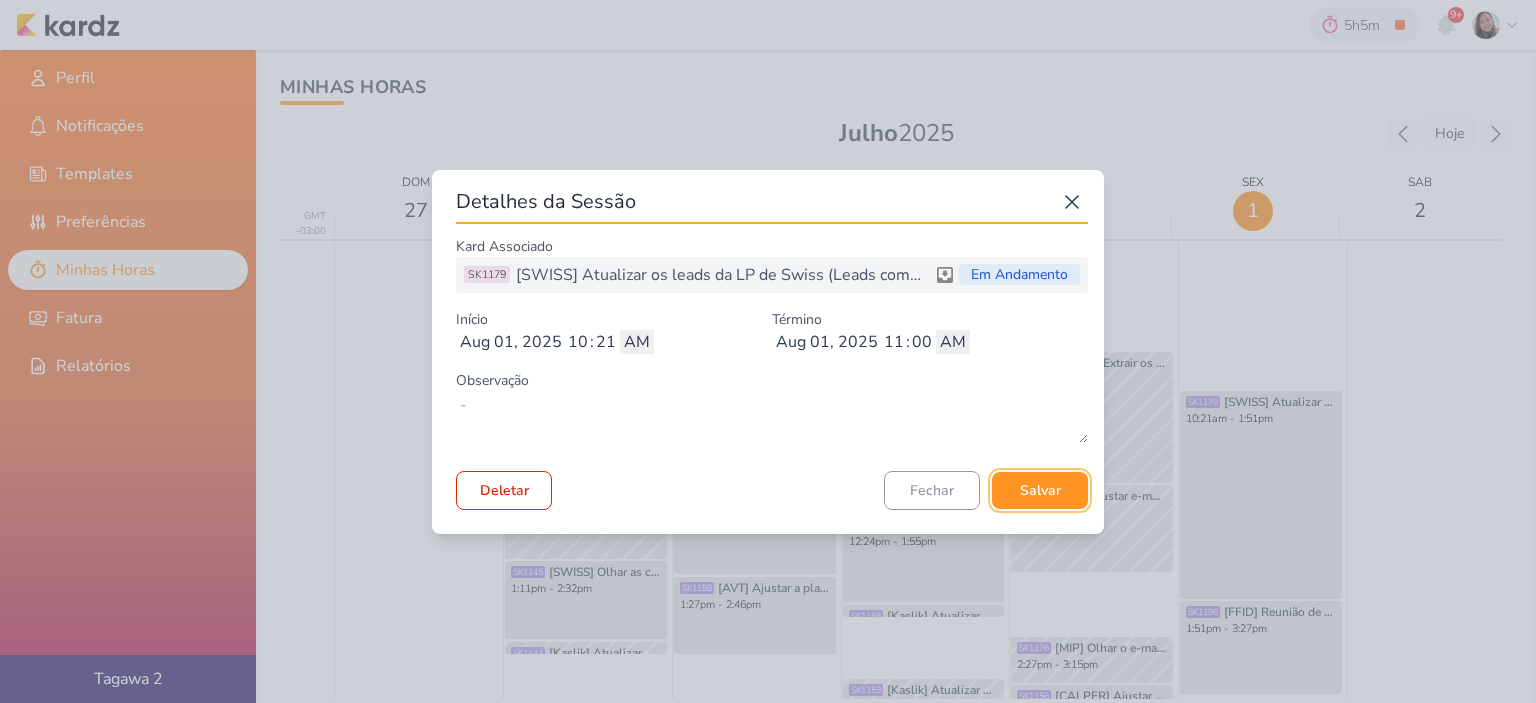click on "Salvar" at bounding box center [1040, 490] 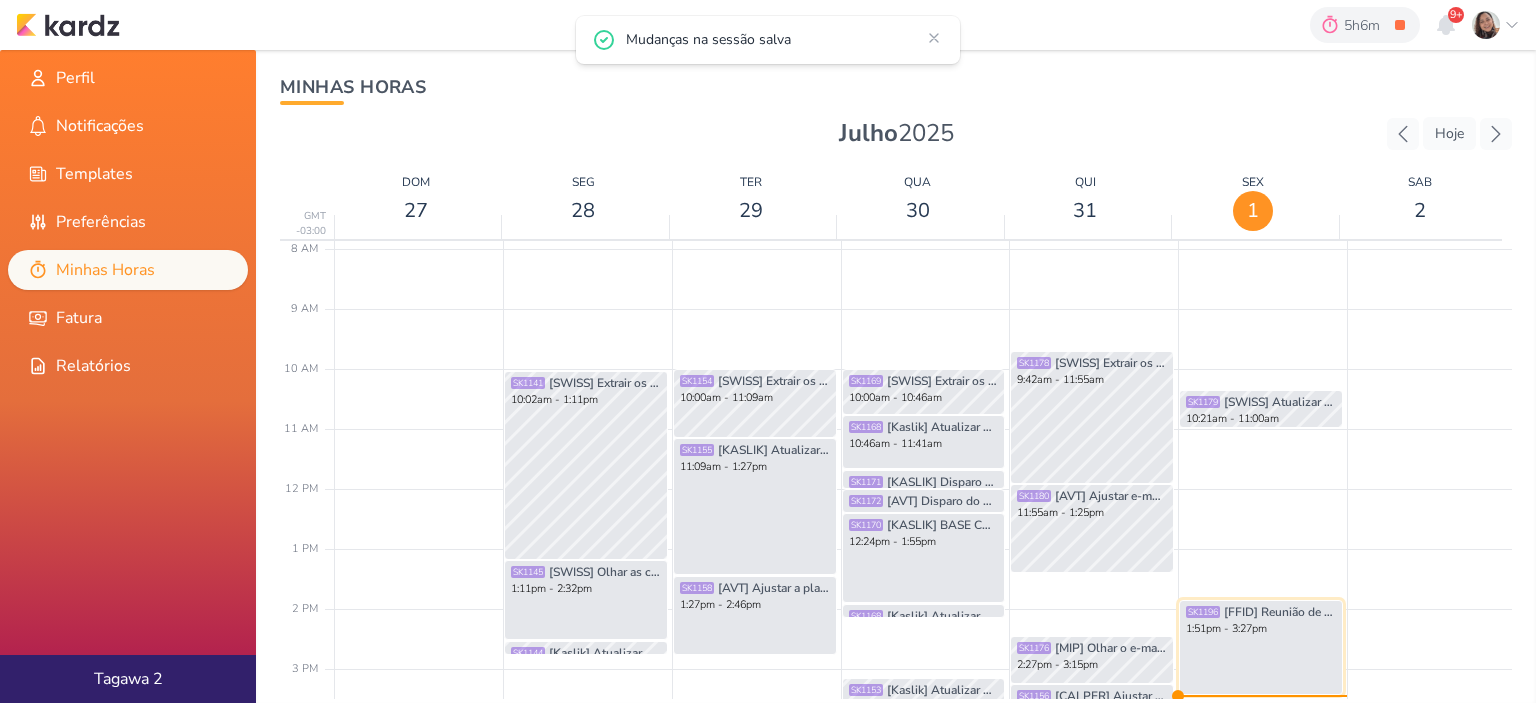 click on "[FFID] Reunião de treinamento com o FFID" at bounding box center [1280, 612] 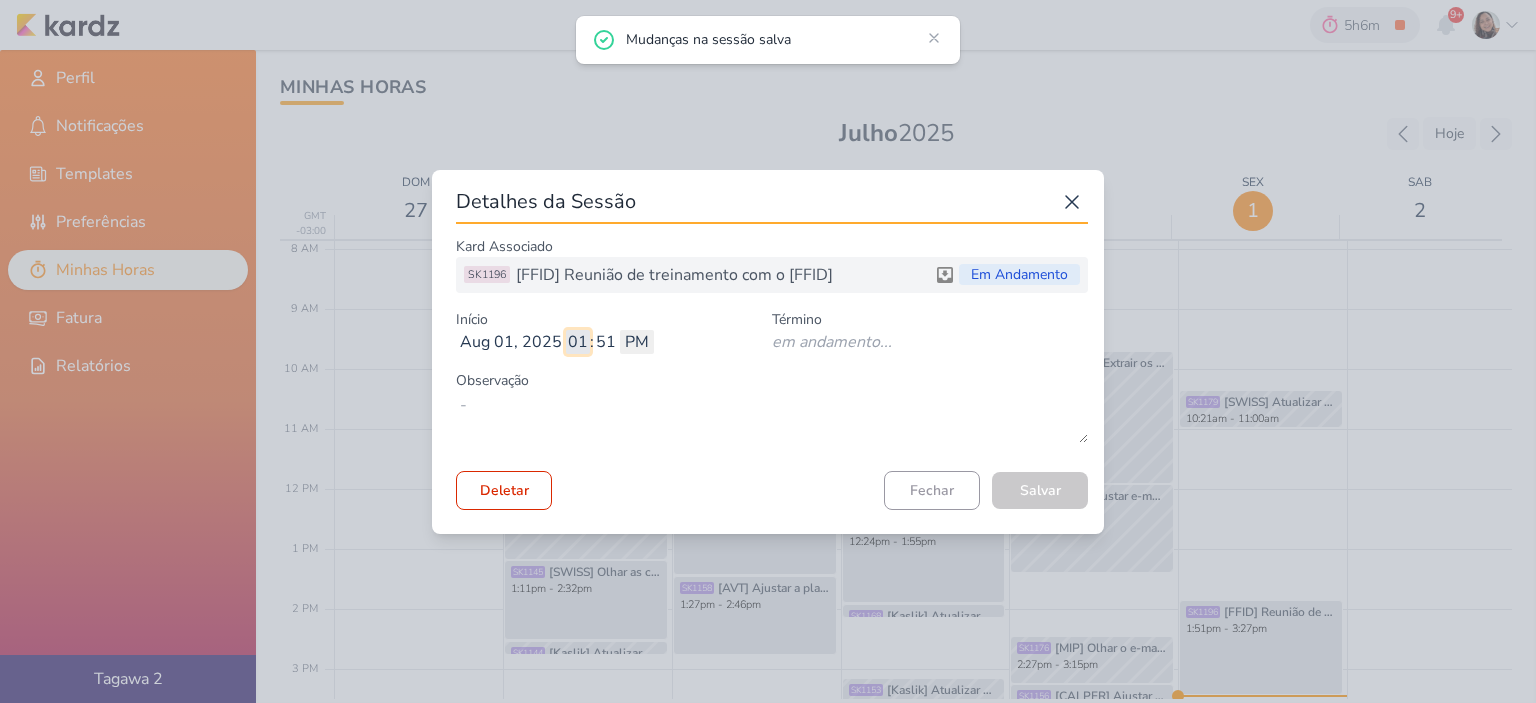 click on "01" at bounding box center (578, 342) 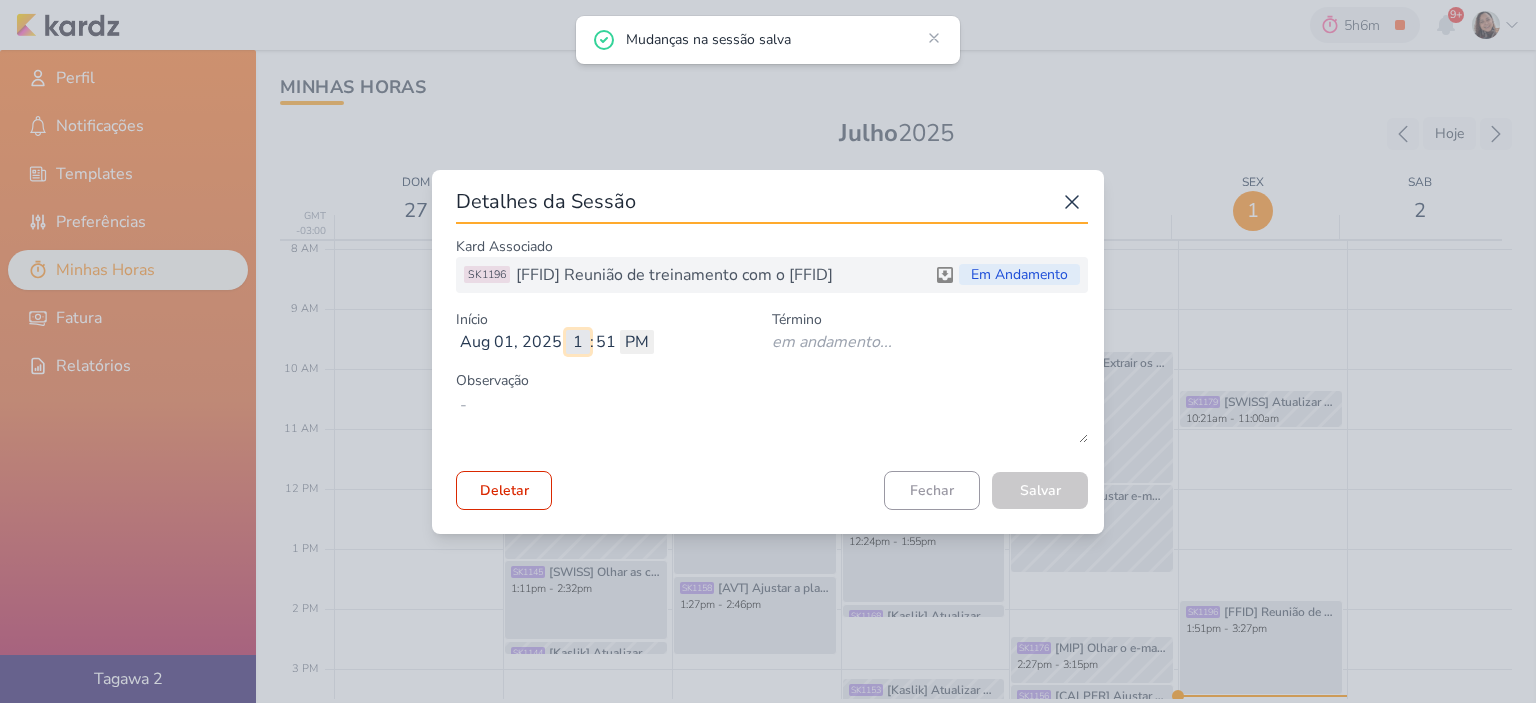type on "11" 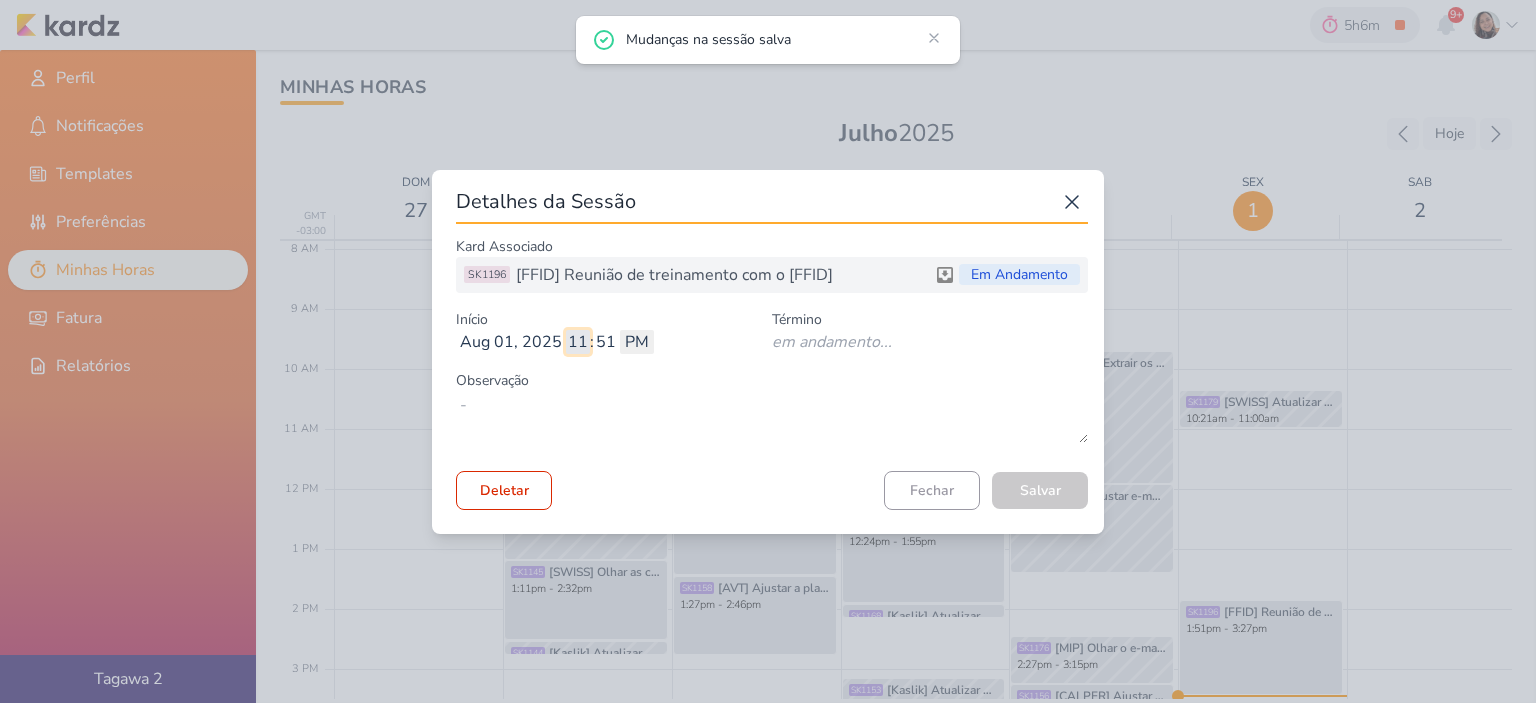 type 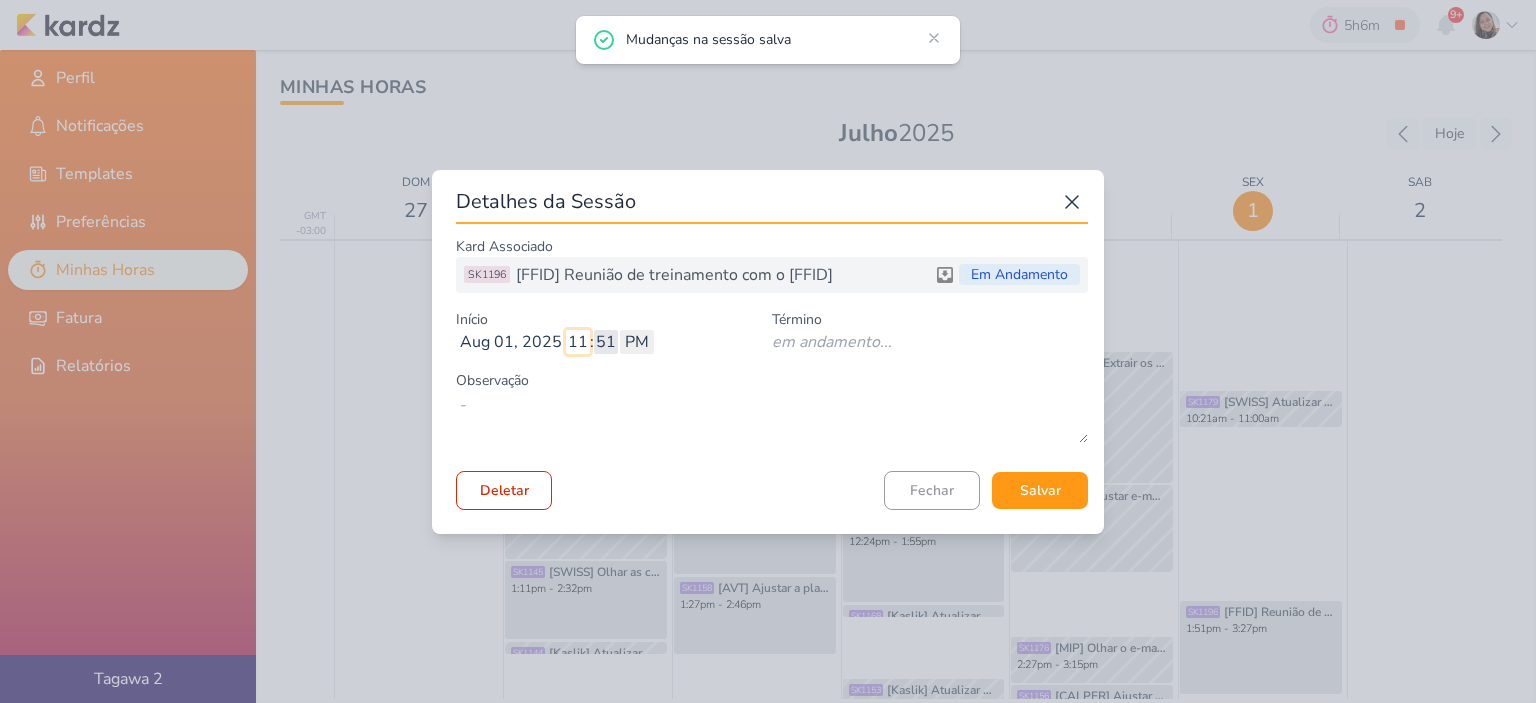 type on "11" 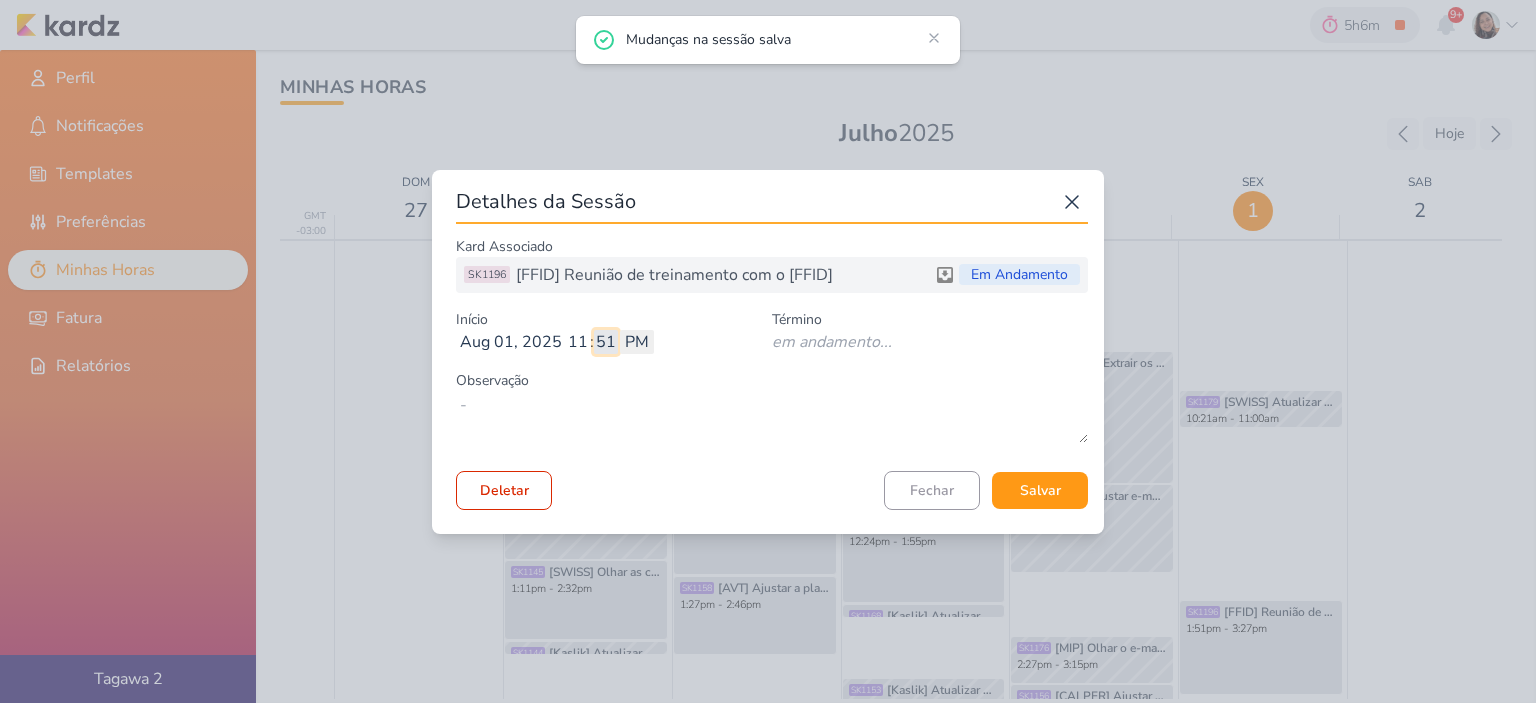 click on "51" at bounding box center [606, 342] 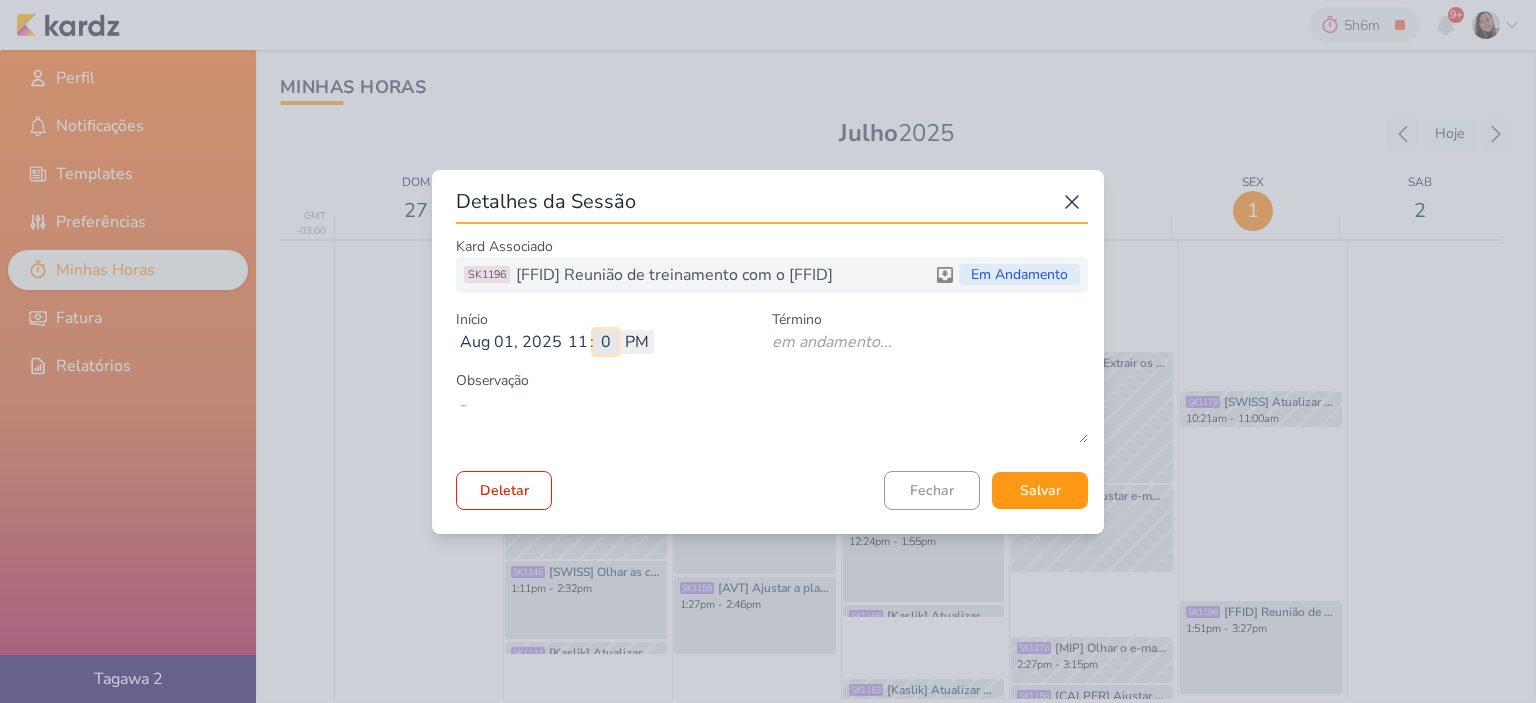 type on "00" 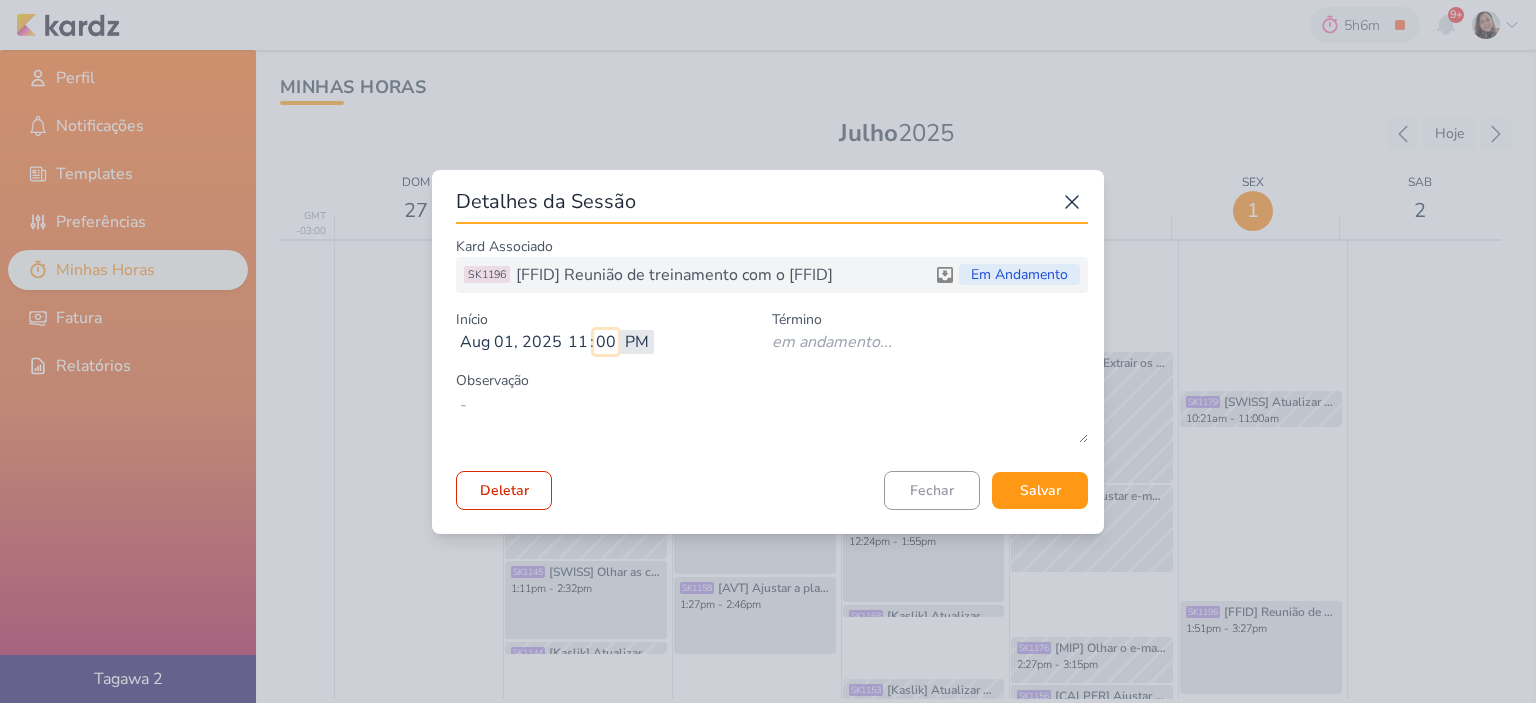 type 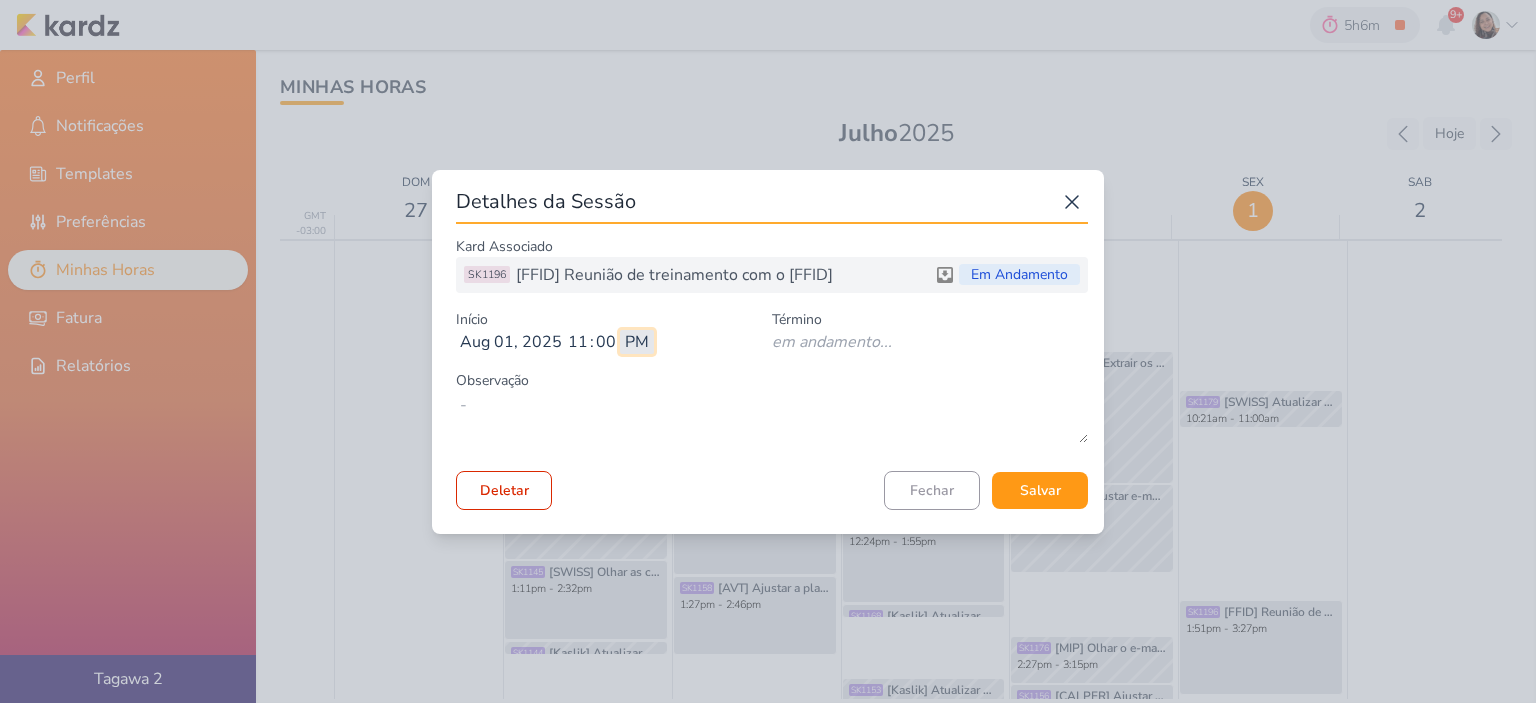 click on "AM
PM" at bounding box center [637, 342] 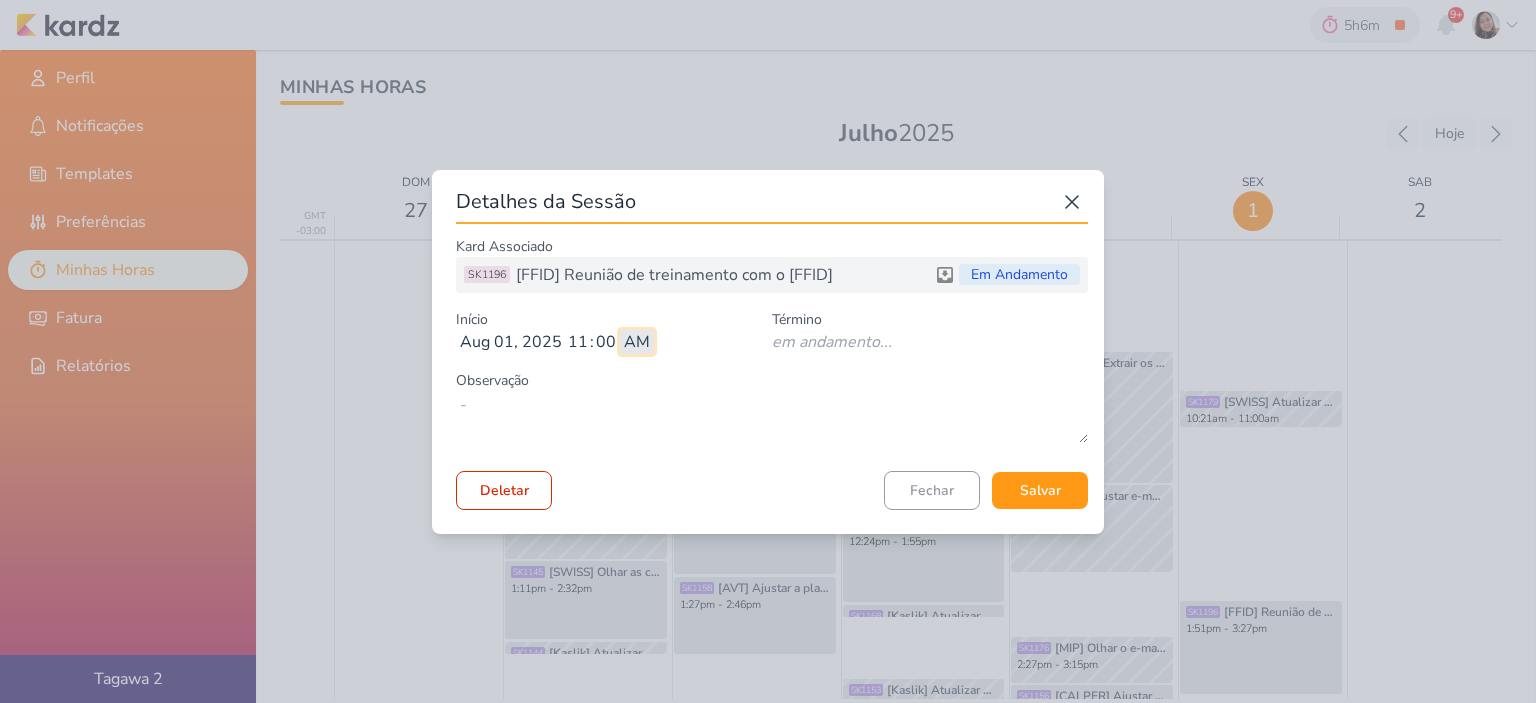 click on "AM
PM" at bounding box center (637, 342) 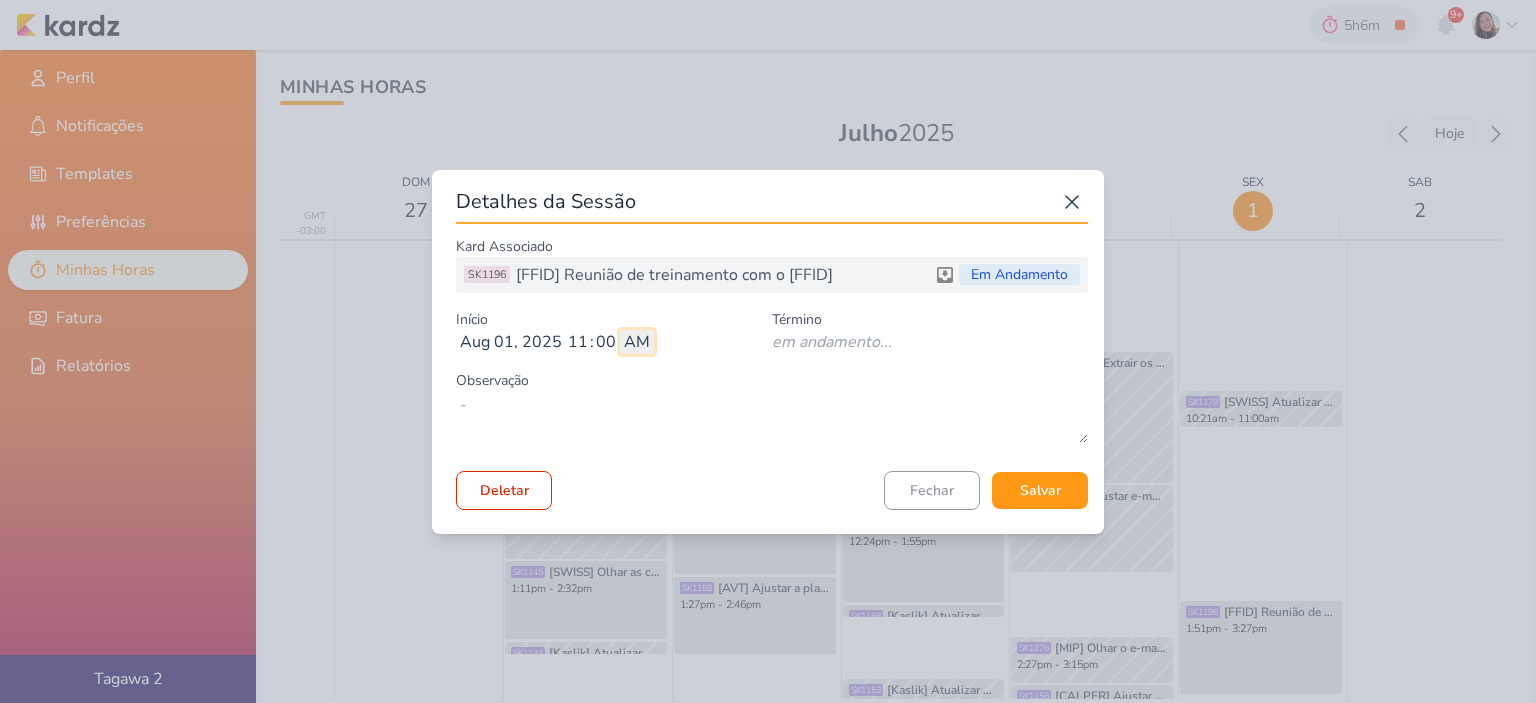 type 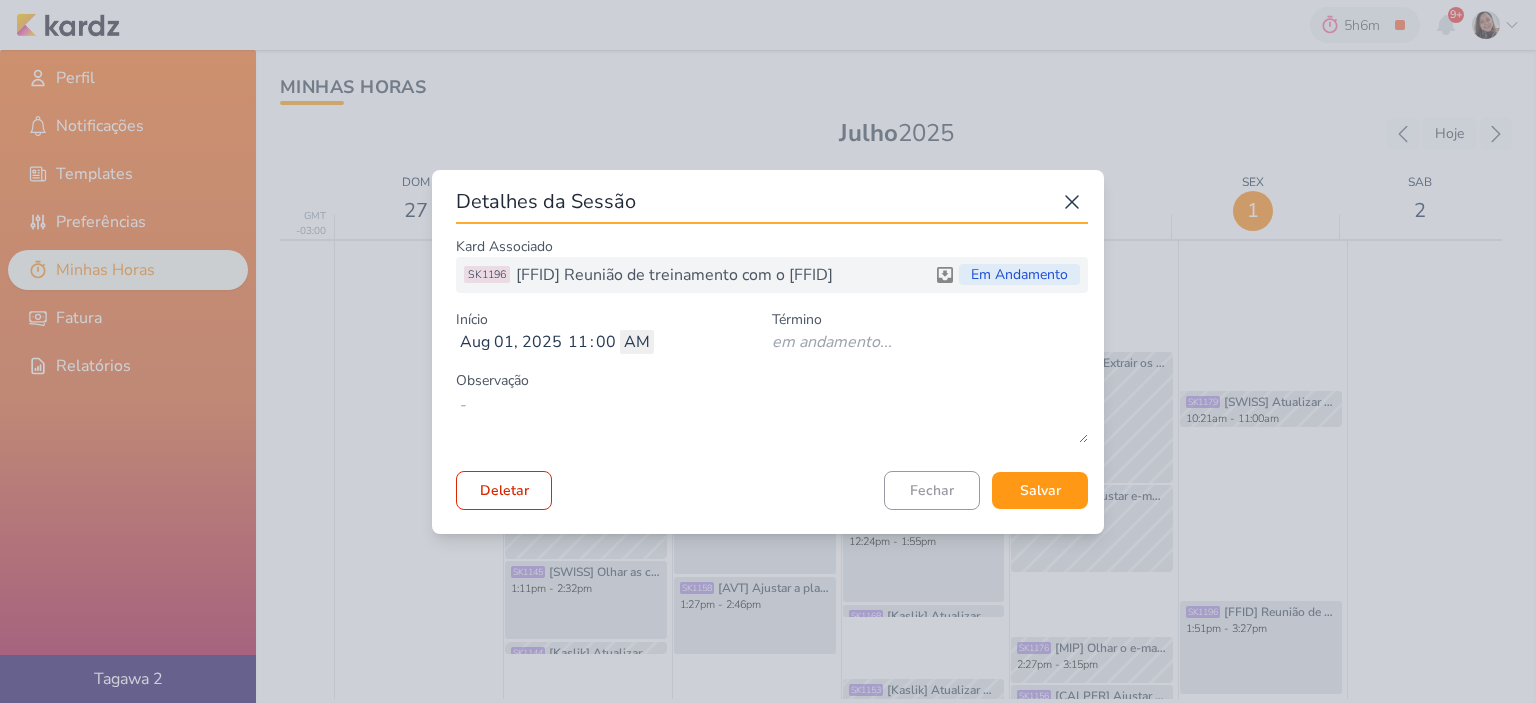 click on "Kard Associado
SK1196
[FFID] Reunião de treinamento com o FFID
Em Andamento
Início
Aug 01, 2025
2025-08-01
11
:
00
AM
PM
Término" at bounding box center [772, 371] 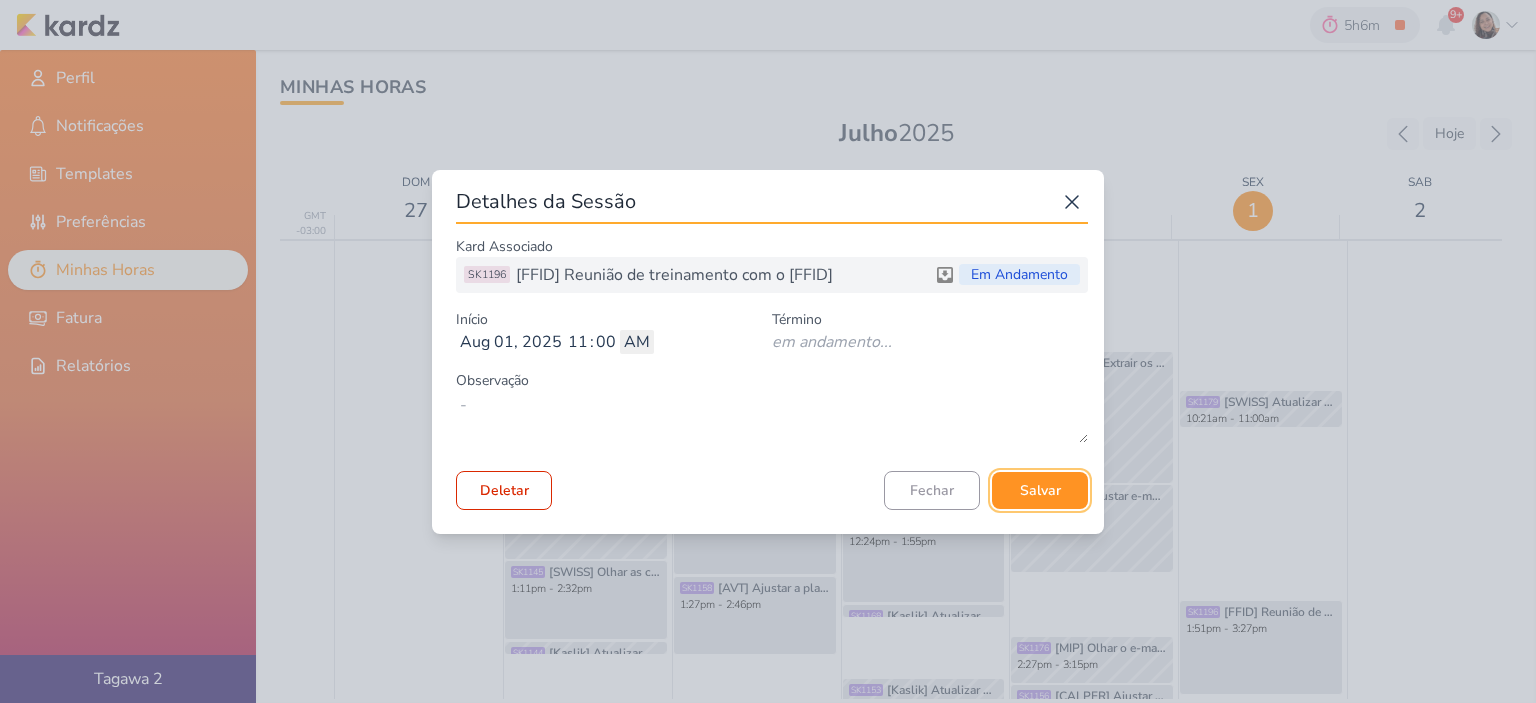 click on "Salvar" at bounding box center (1040, 490) 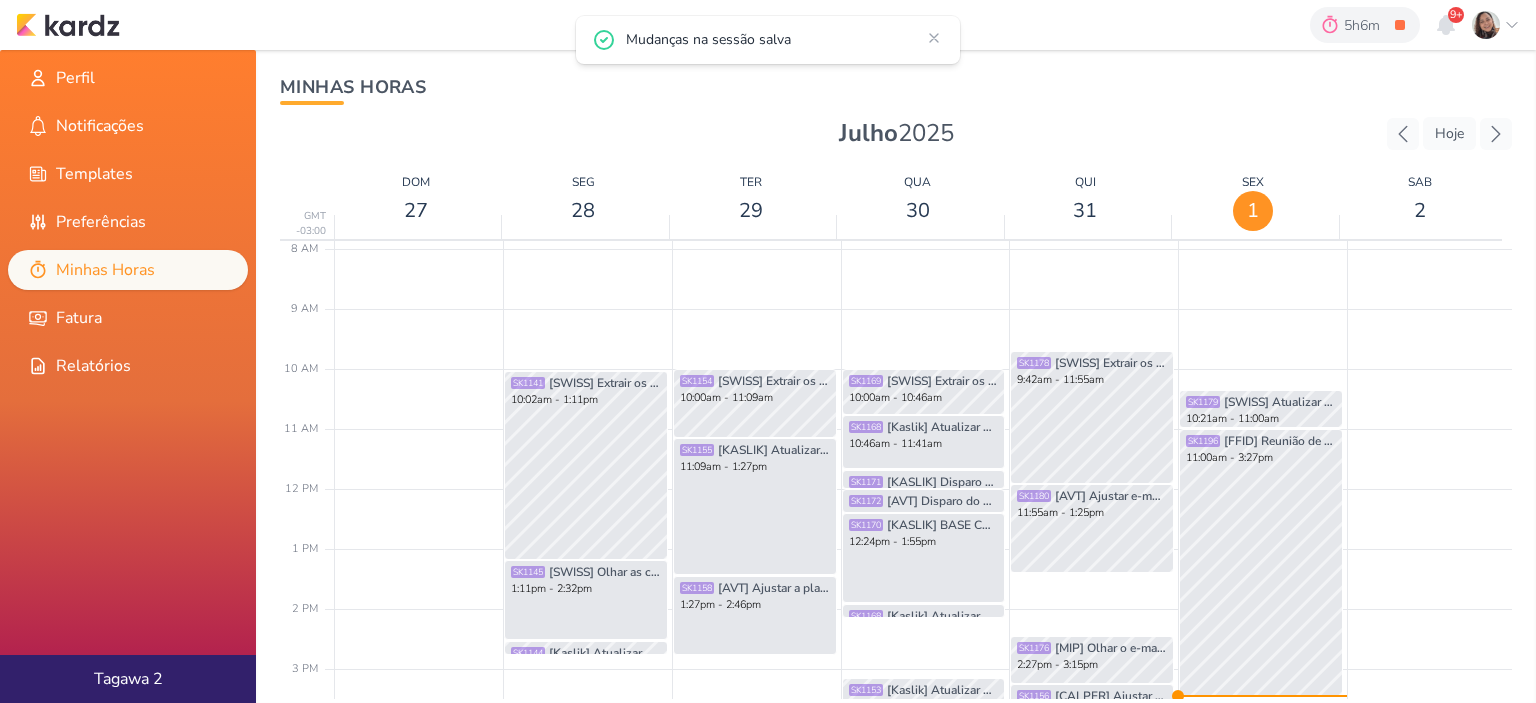 click on "5h6m
[FFID] Reunião de treinamento com o FFID
0h0m
Hoje
5h6m
Semana
0h0m
Mês
0h0m" at bounding box center [768, 25] 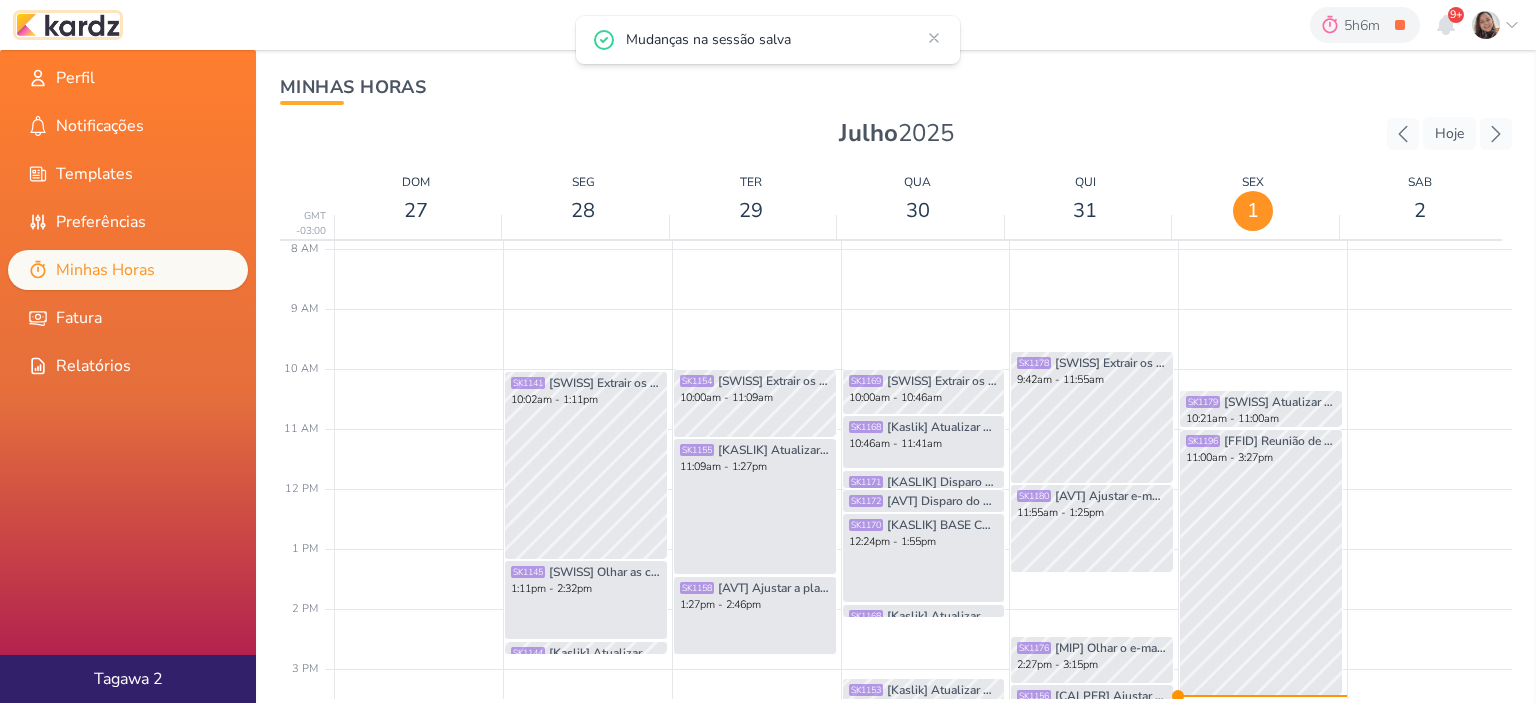 click at bounding box center [68, 25] 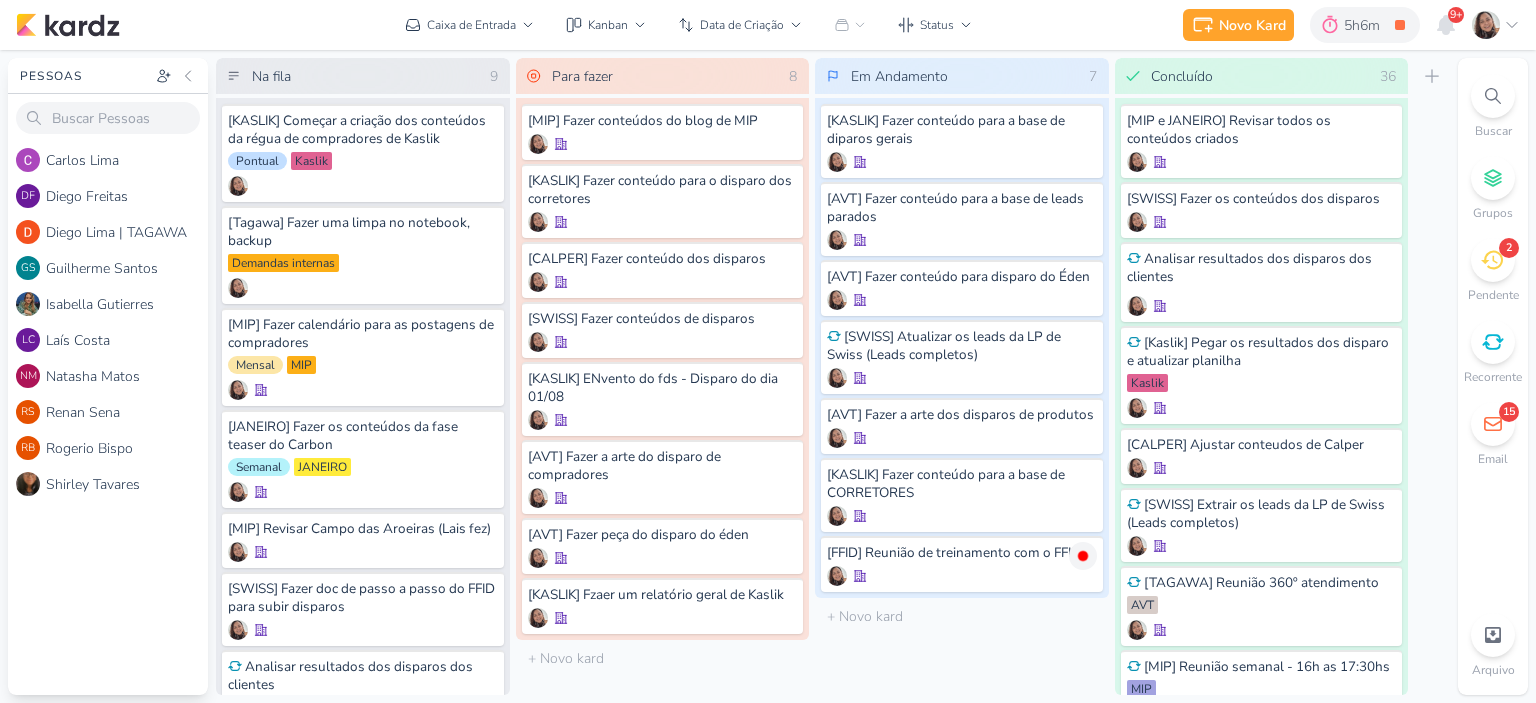 scroll, scrollTop: 0, scrollLeft: 0, axis: both 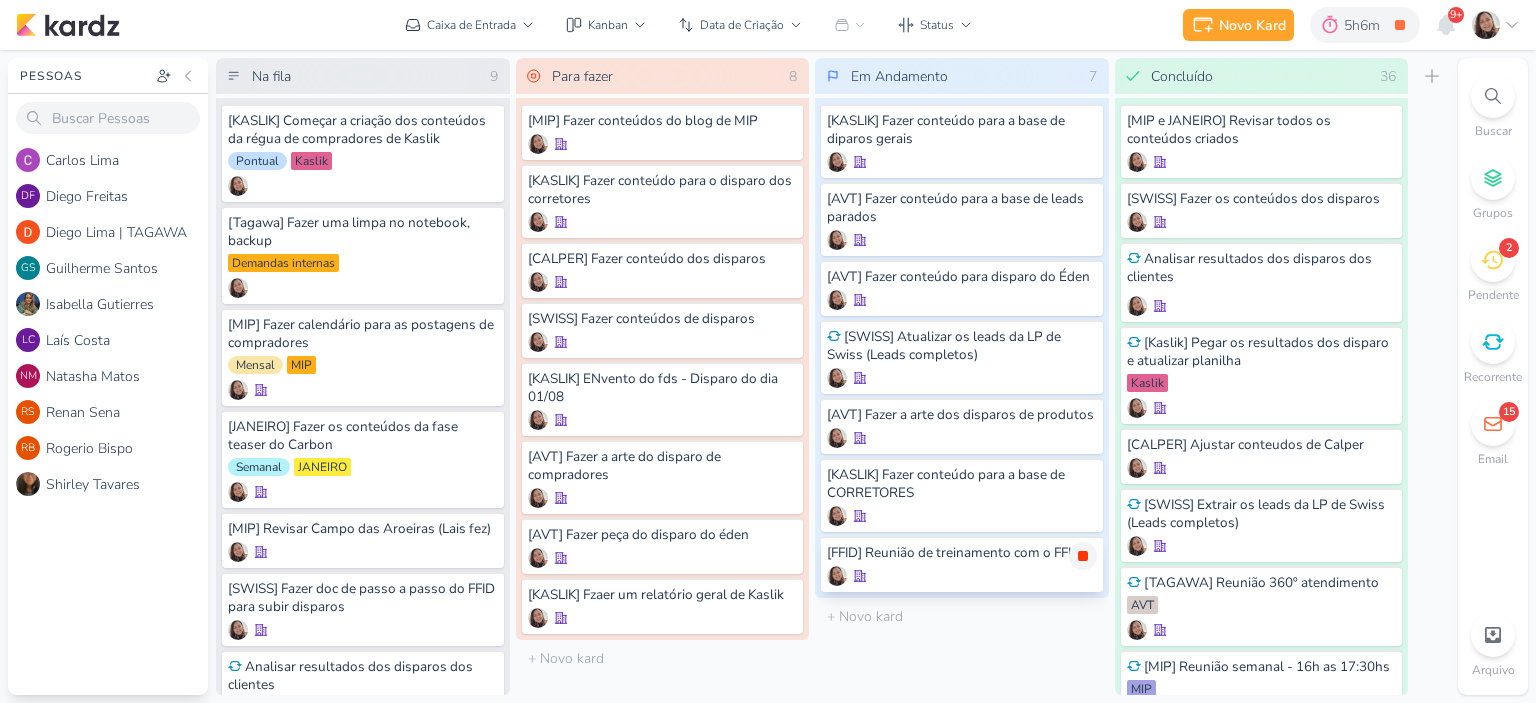 click 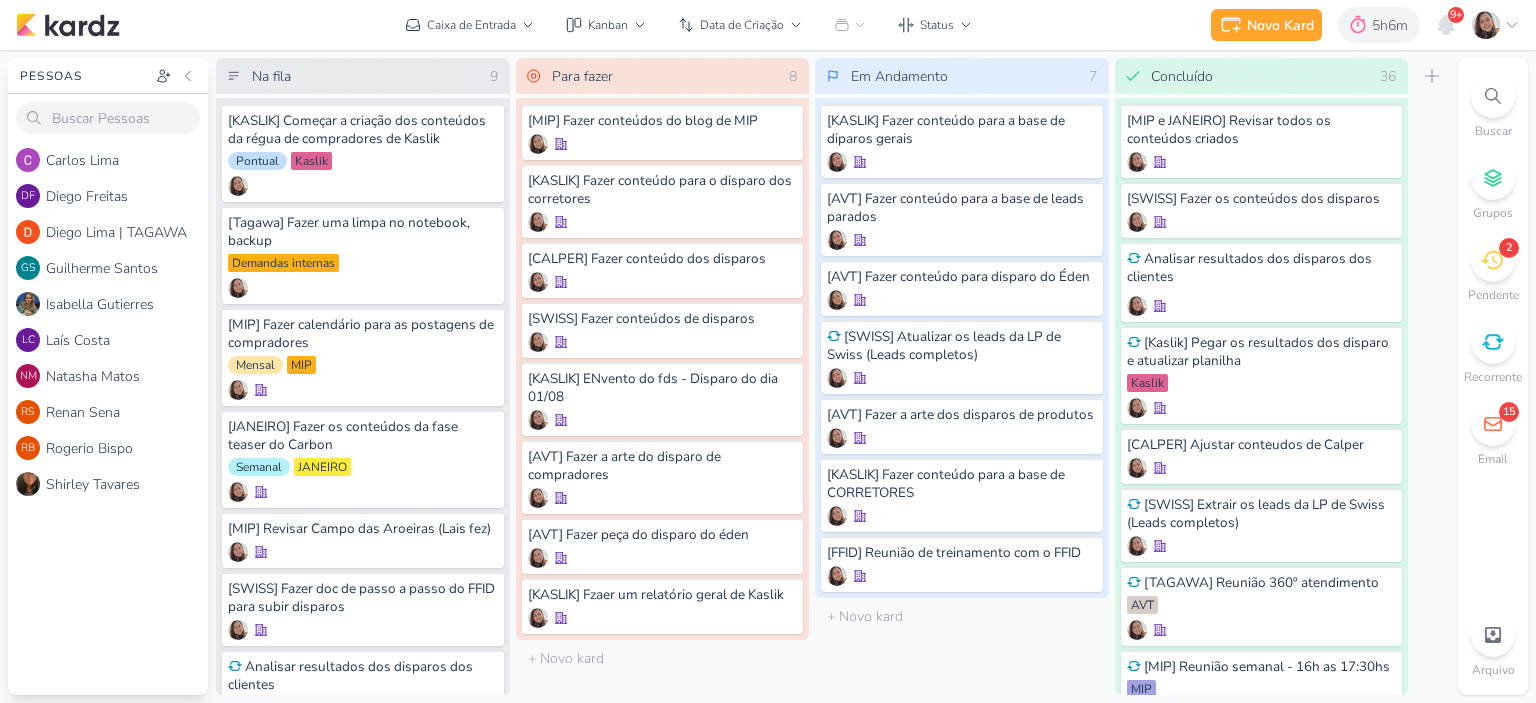 click 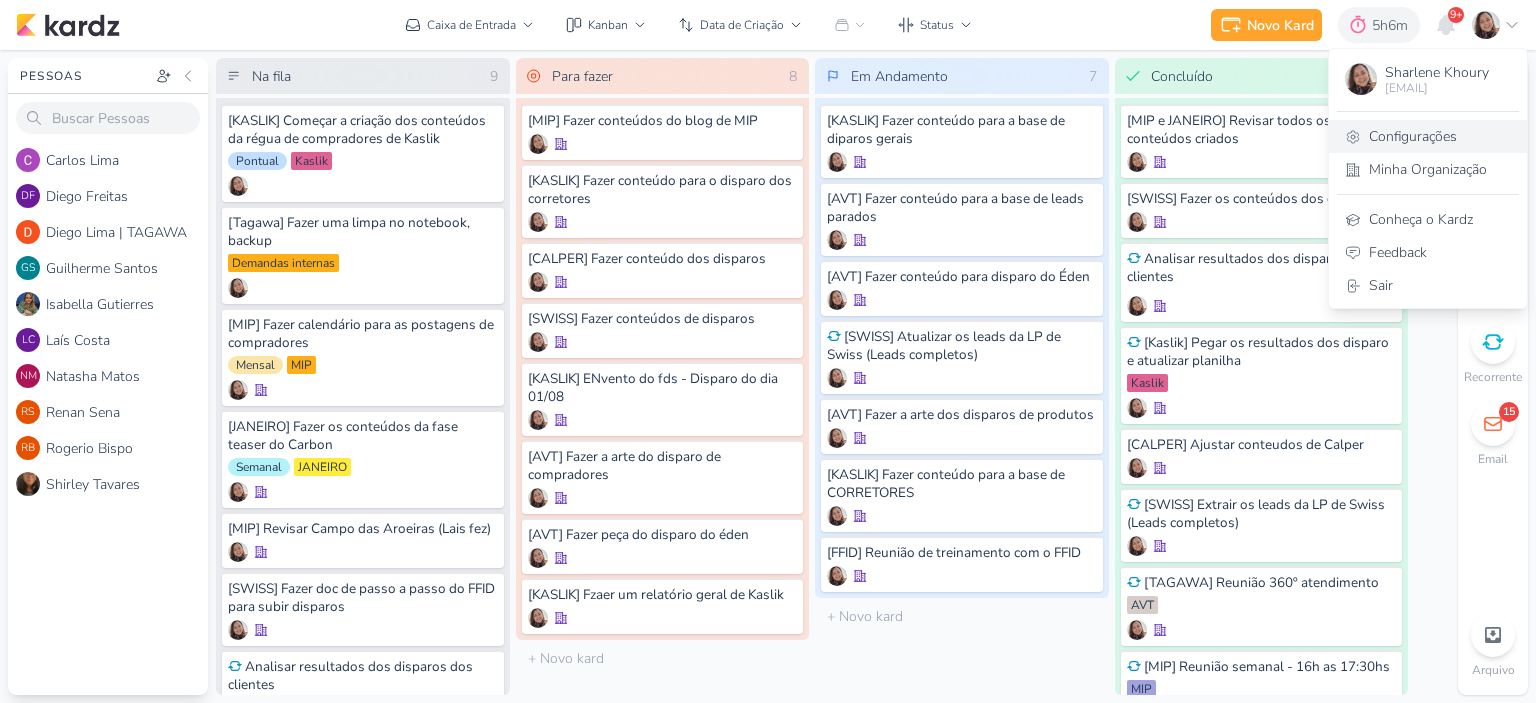 click on "Configurações" at bounding box center [1428, 136] 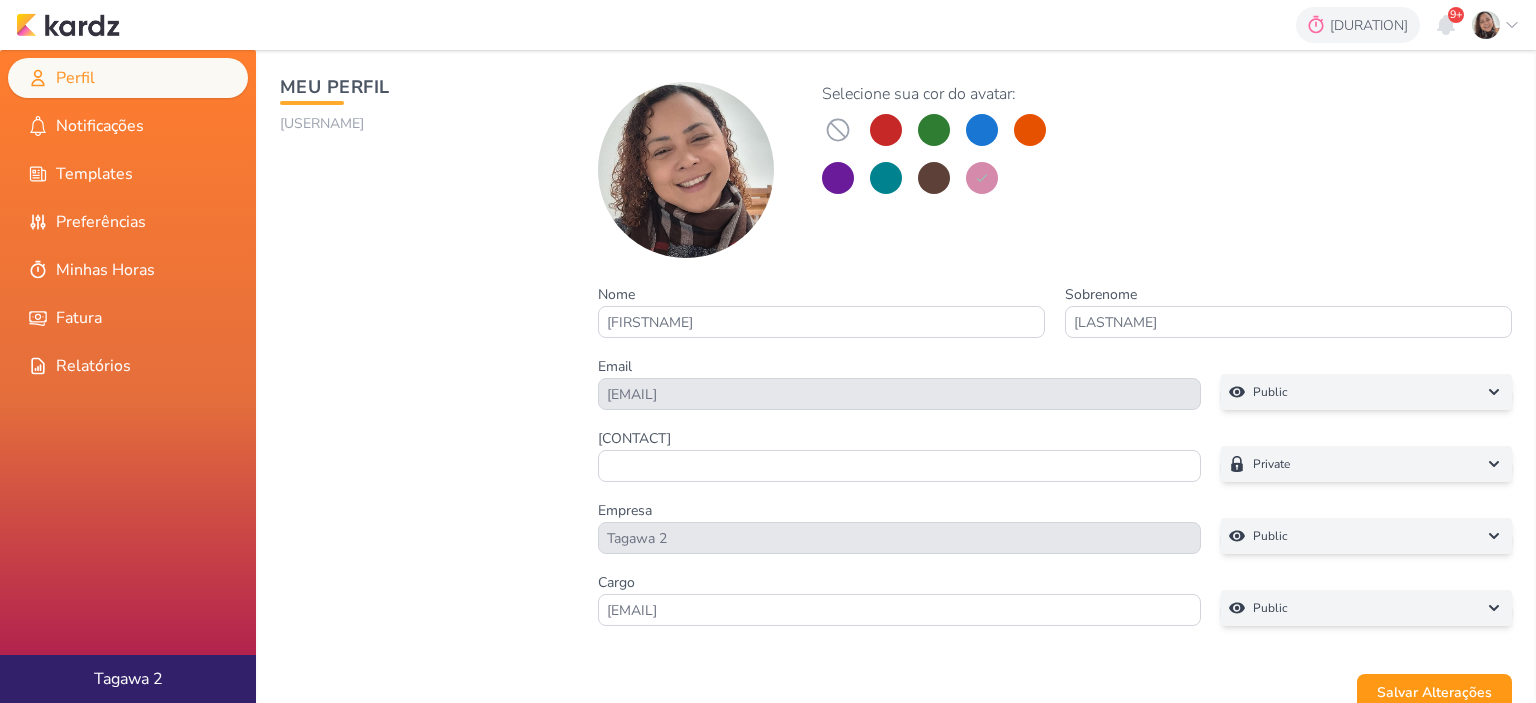 scroll, scrollTop: 0, scrollLeft: 0, axis: both 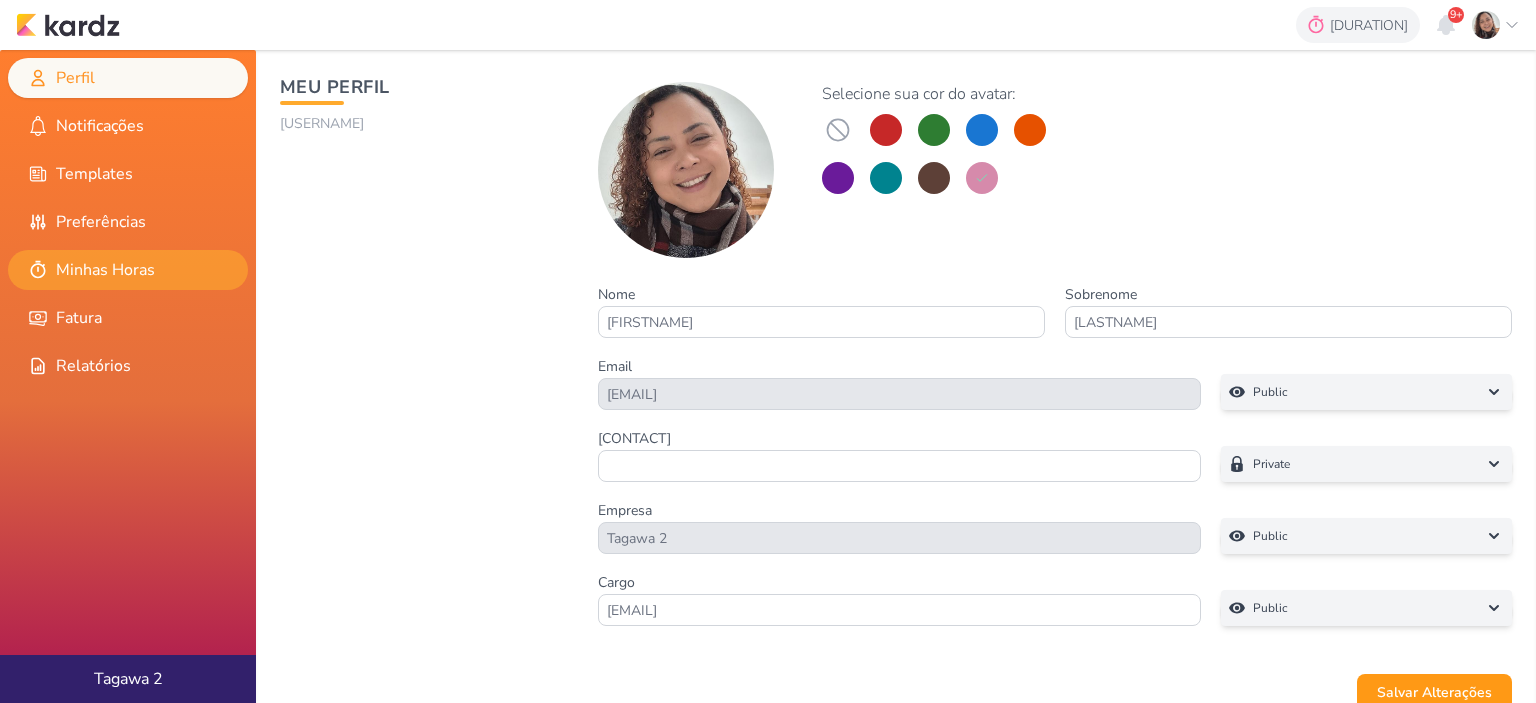 click on "Minhas Horas" at bounding box center [128, 270] 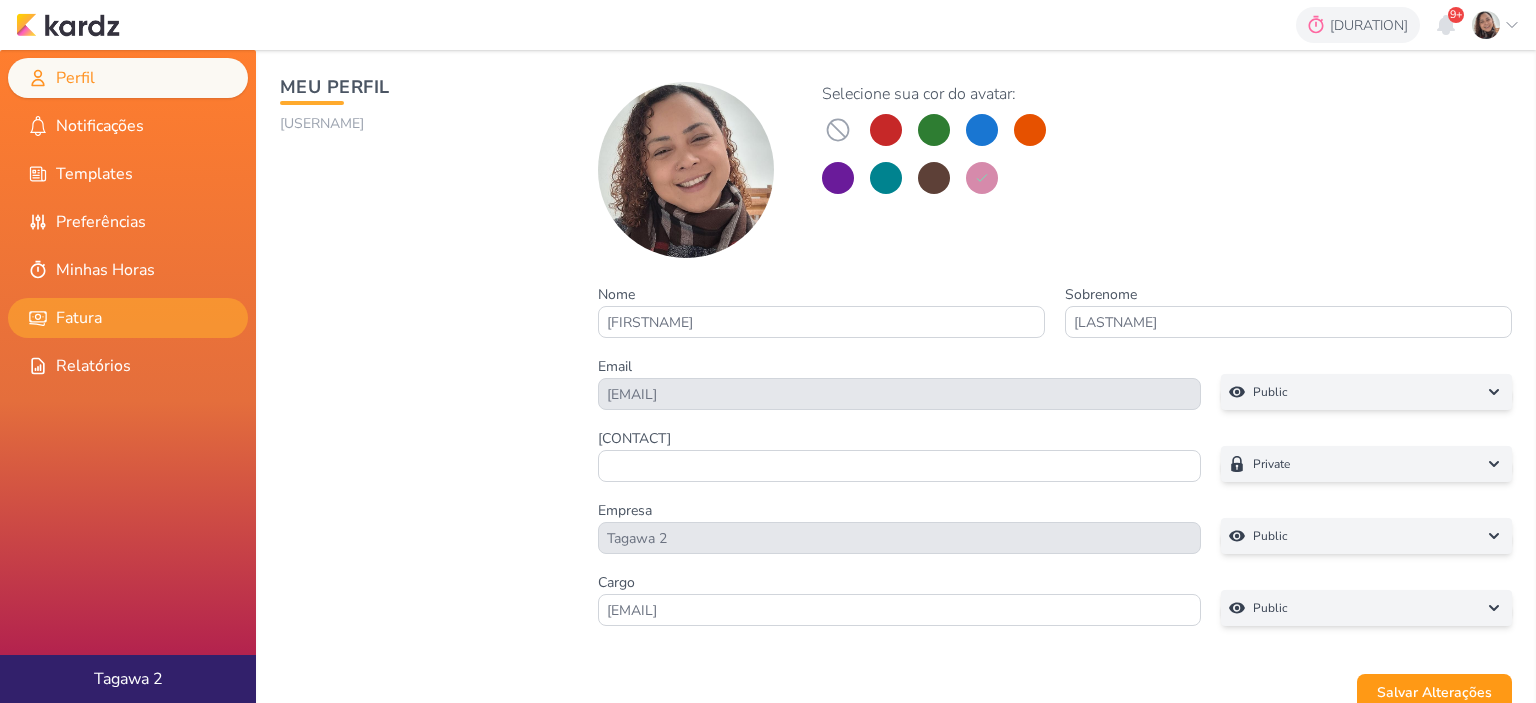 scroll, scrollTop: 0, scrollLeft: 0, axis: both 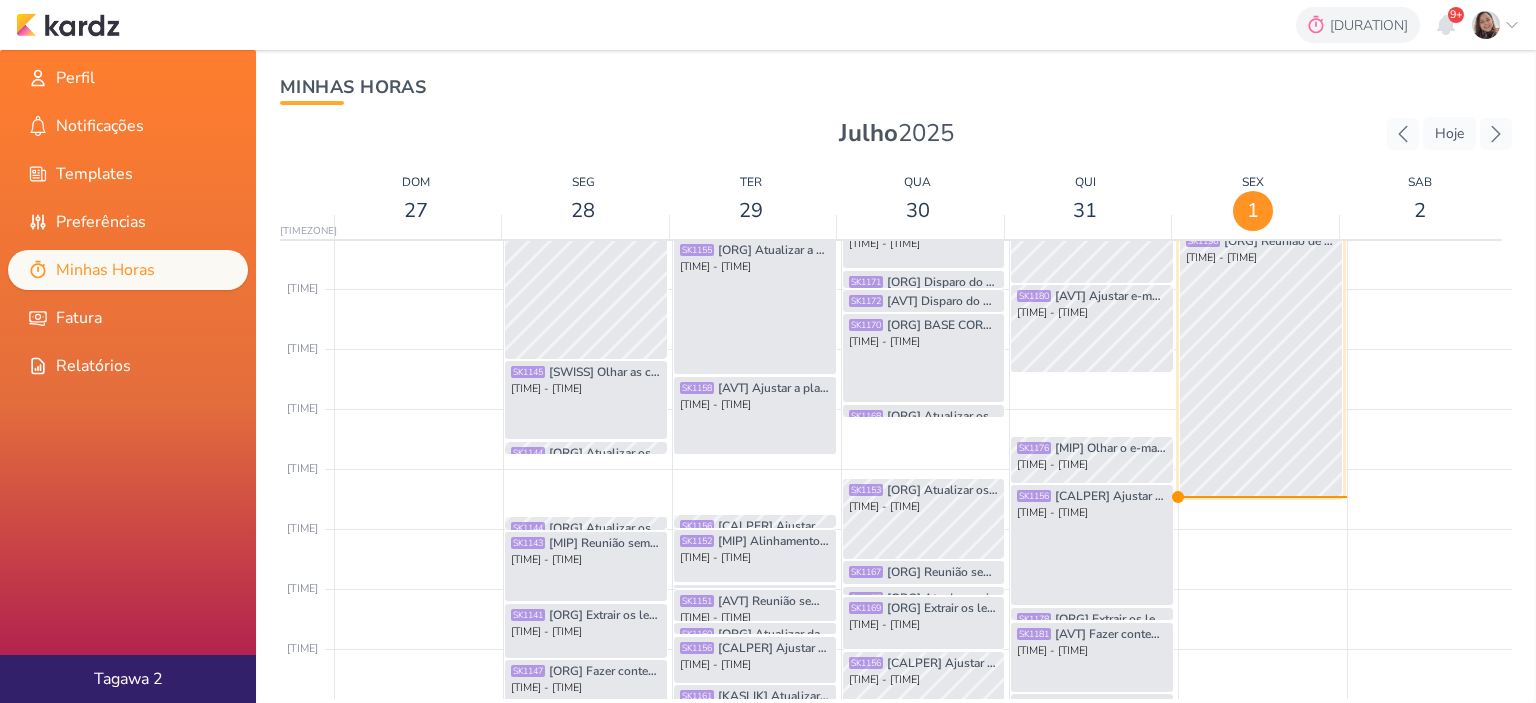 click on "[CODE]
[ORG] Reunião de treinamento com o [ORG]
[TIME] - [TIME]" at bounding box center (1261, 363) 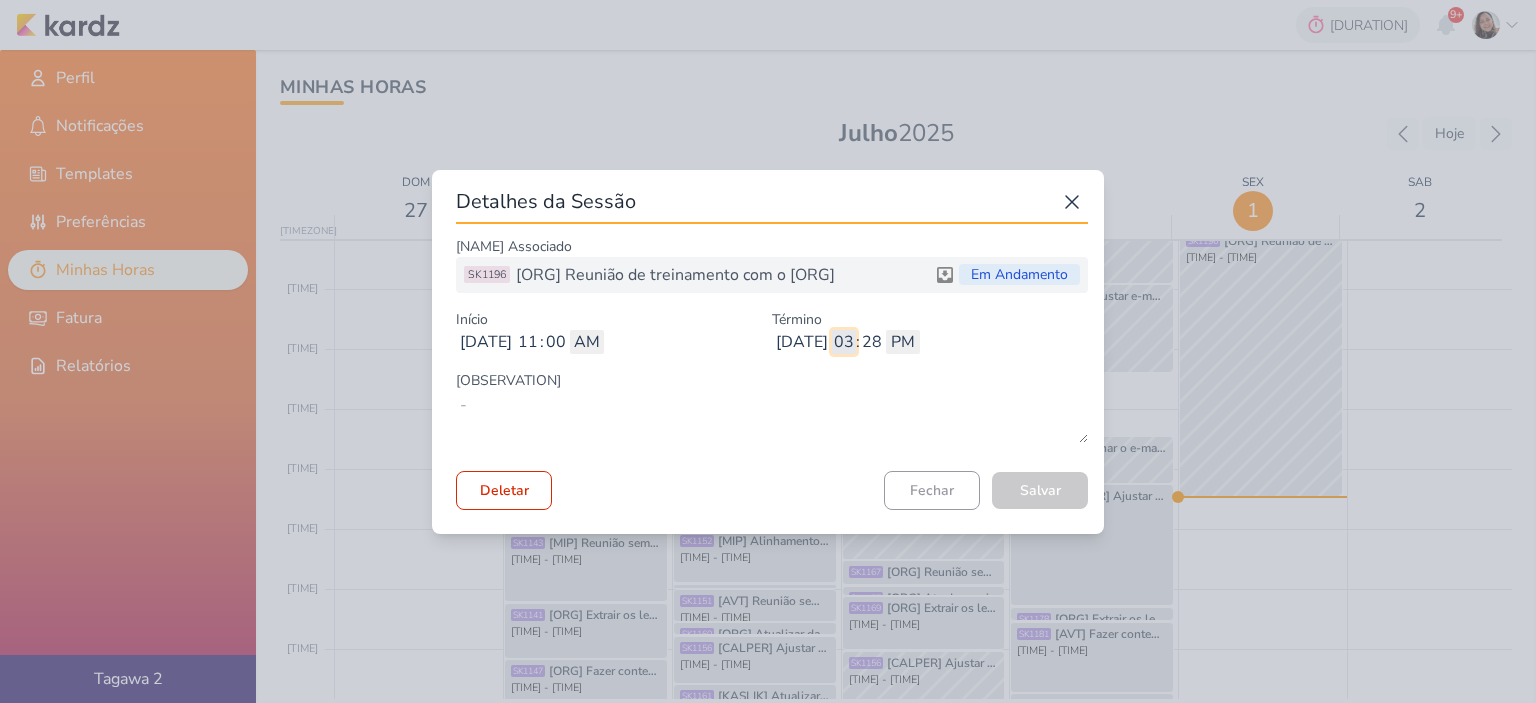 click on "03" at bounding box center (844, 342) 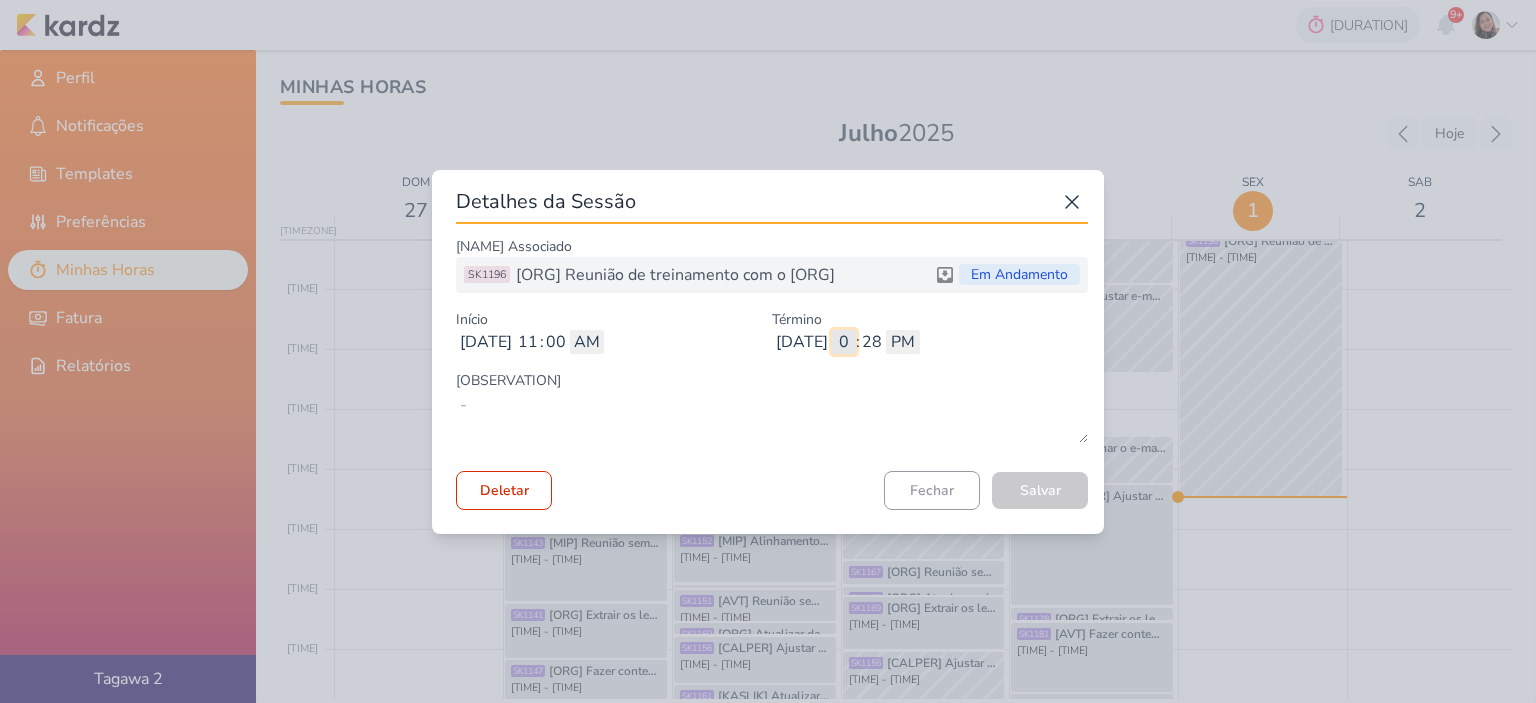 type on "01" 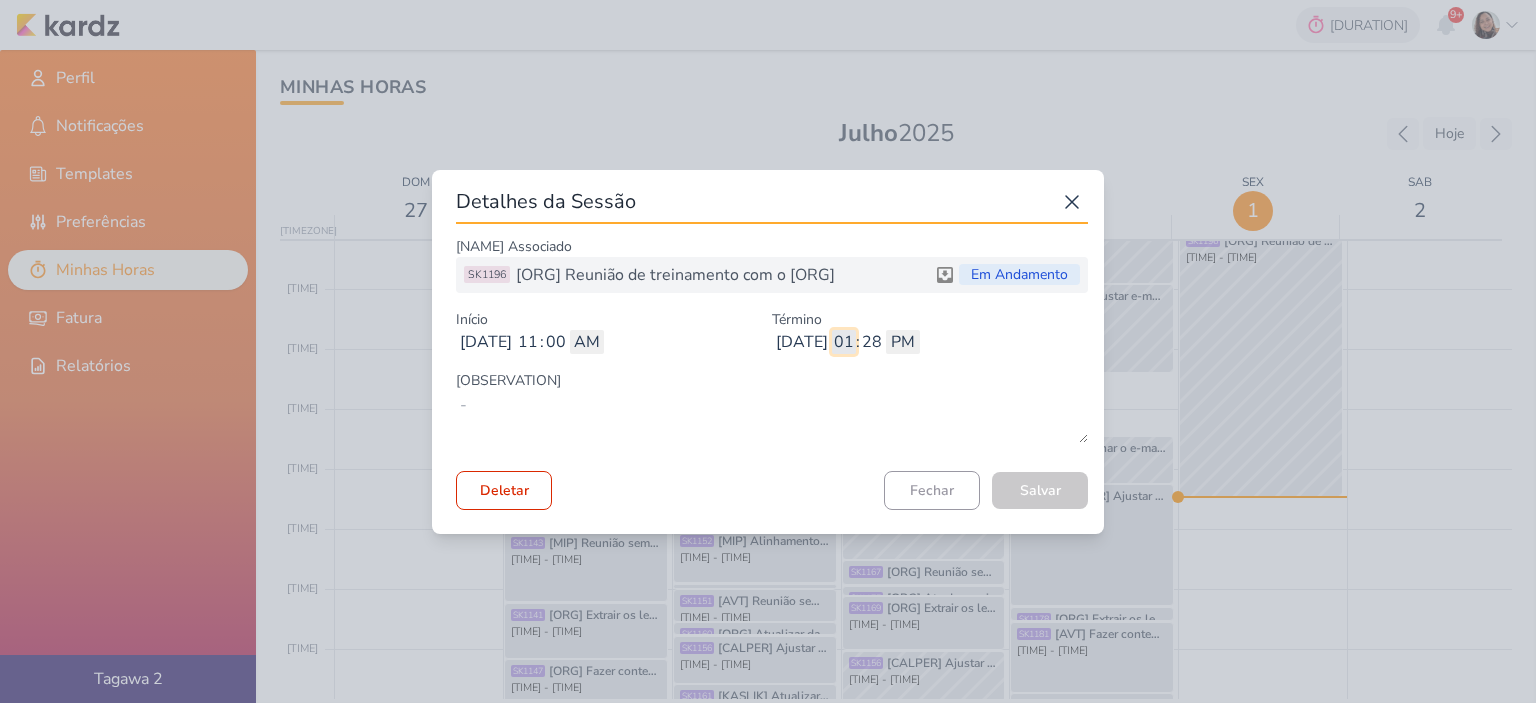type 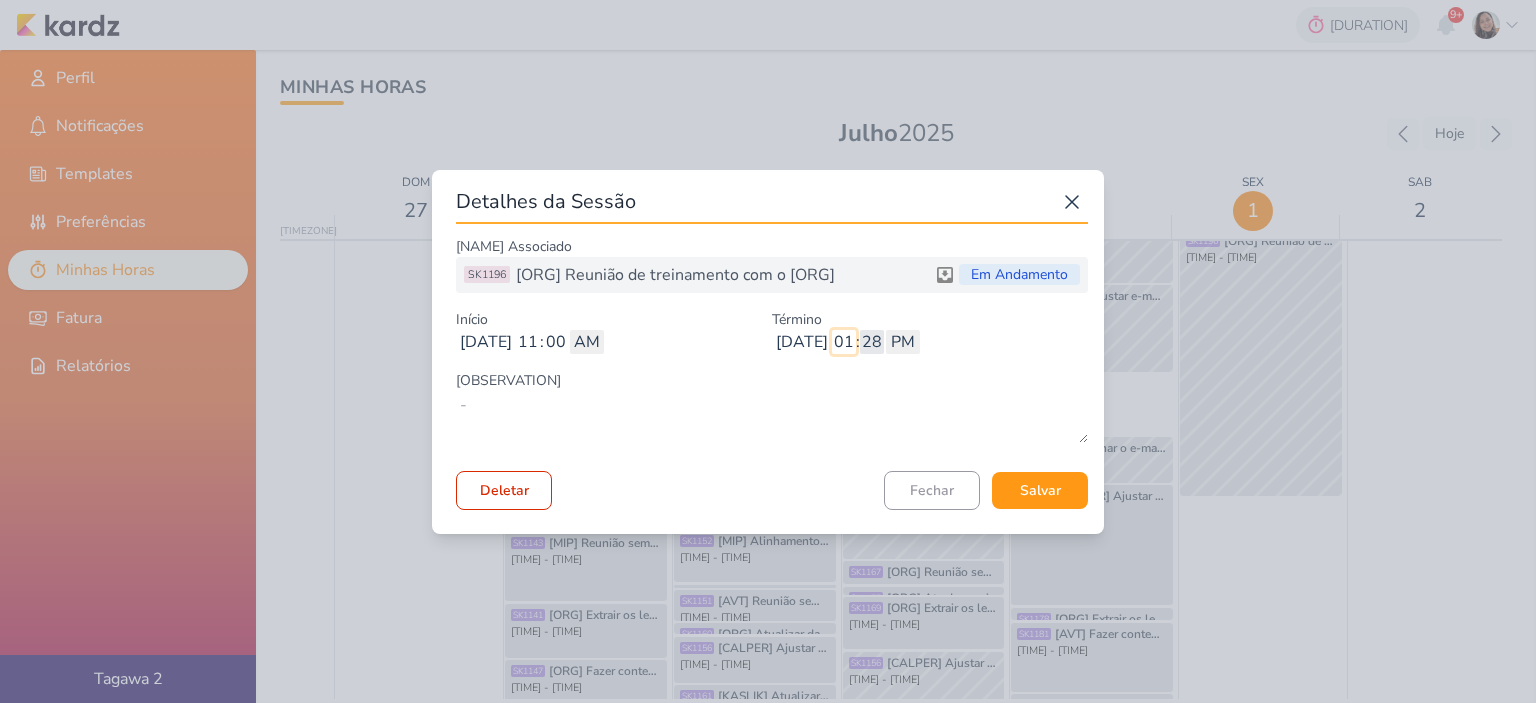 type on "01" 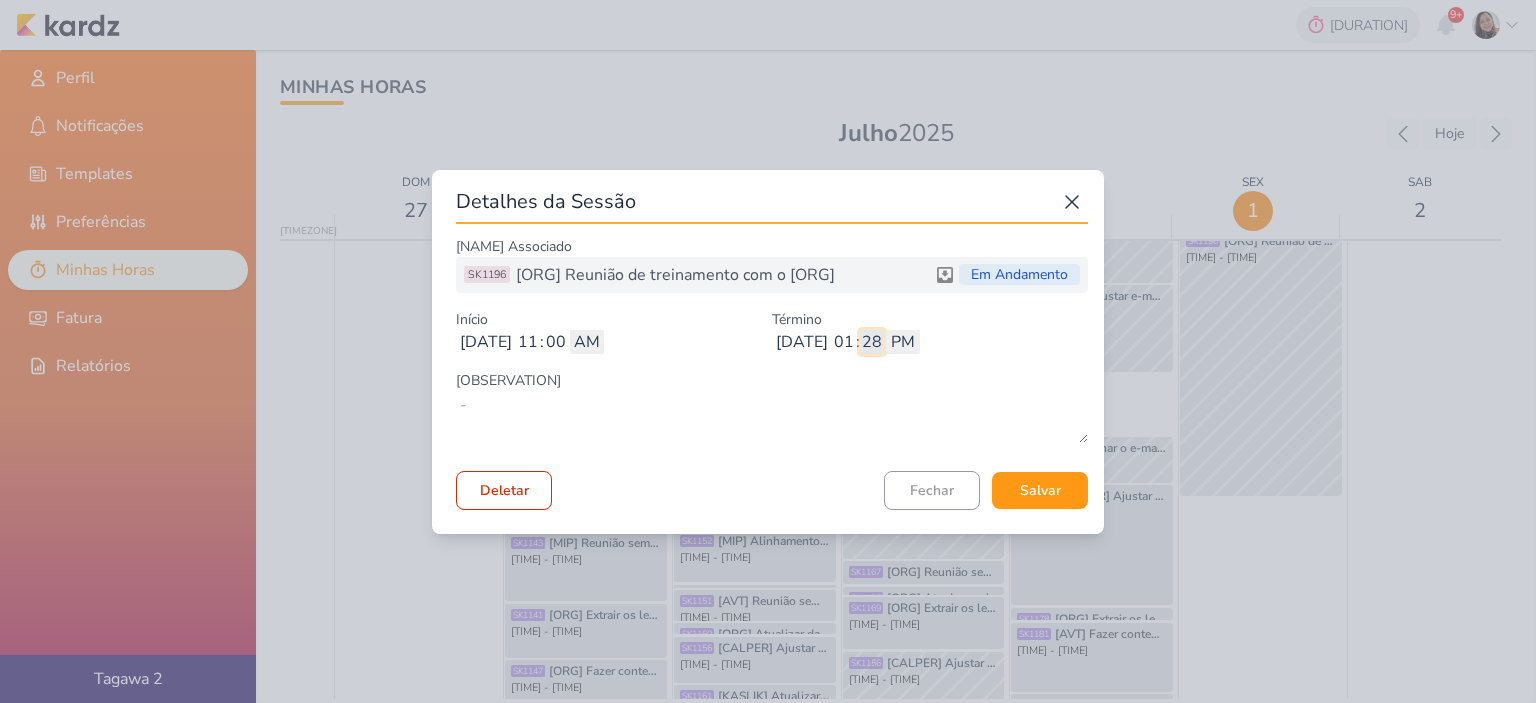 click on "28" at bounding box center (872, 342) 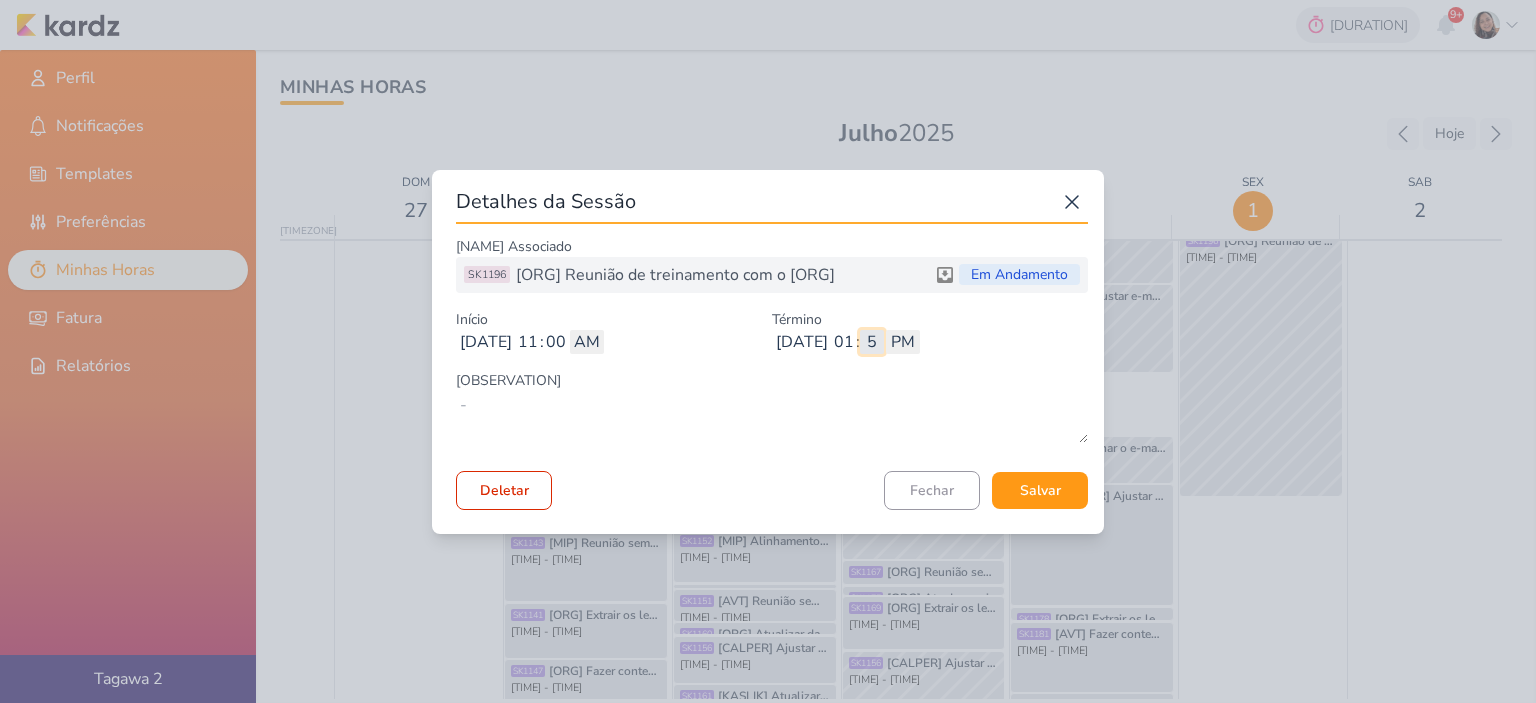 type on "53" 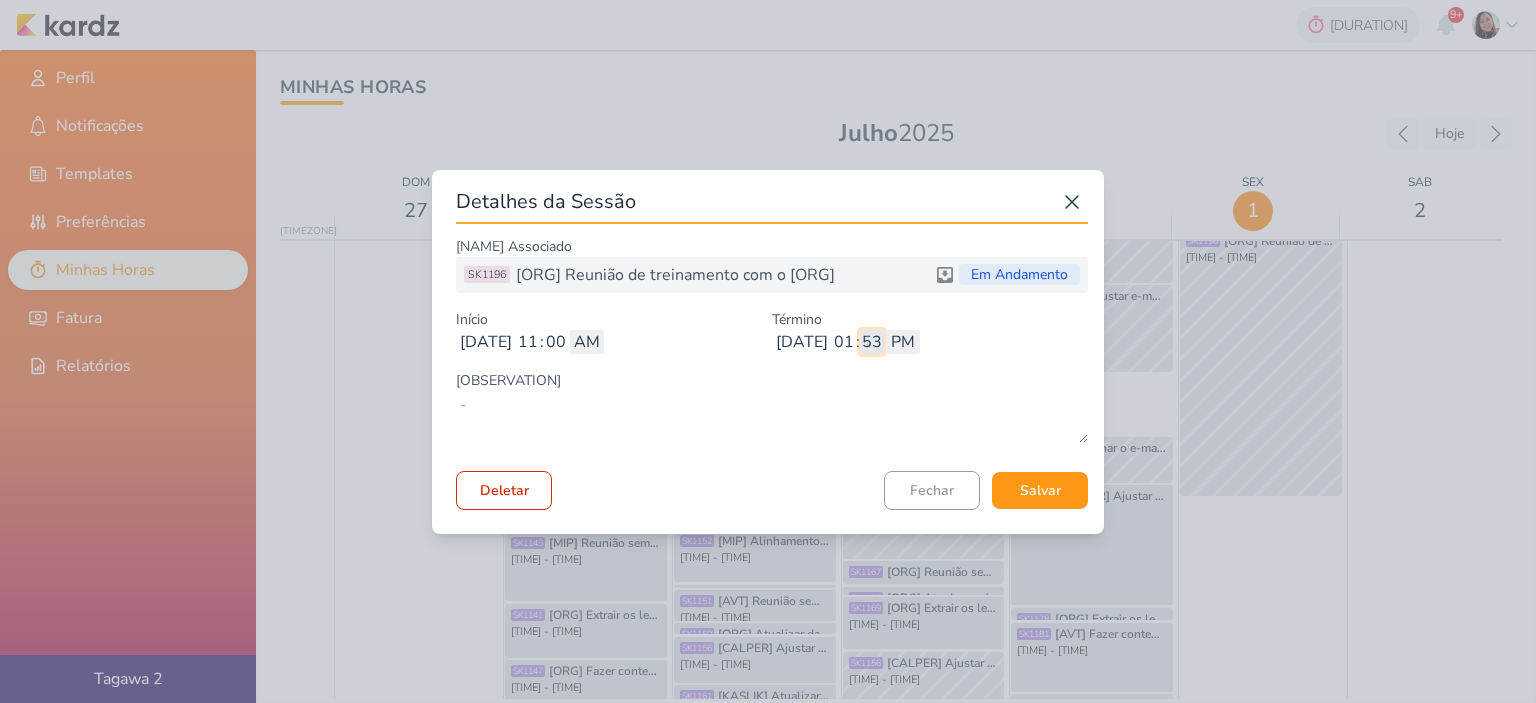 type 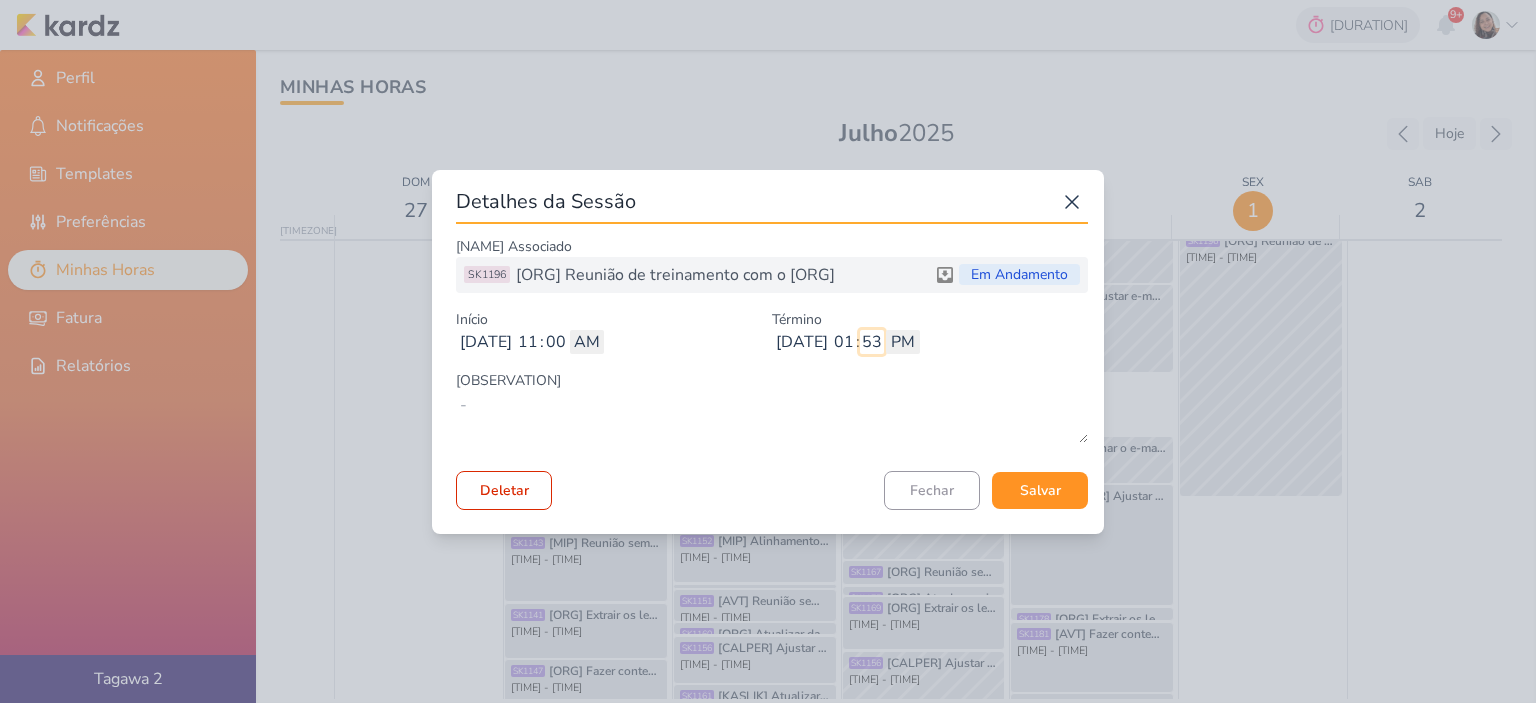 type on "53" 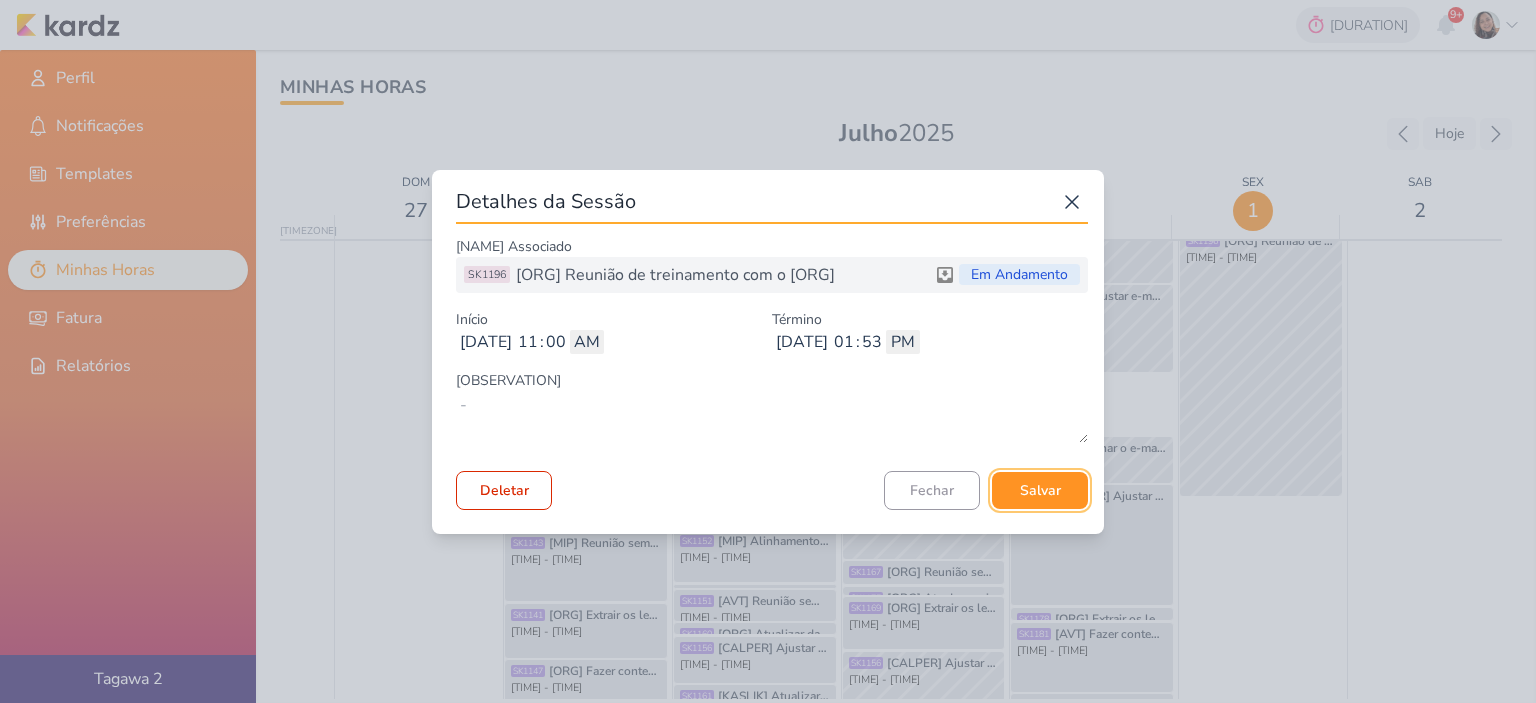 click on "Salvar" at bounding box center [1040, 490] 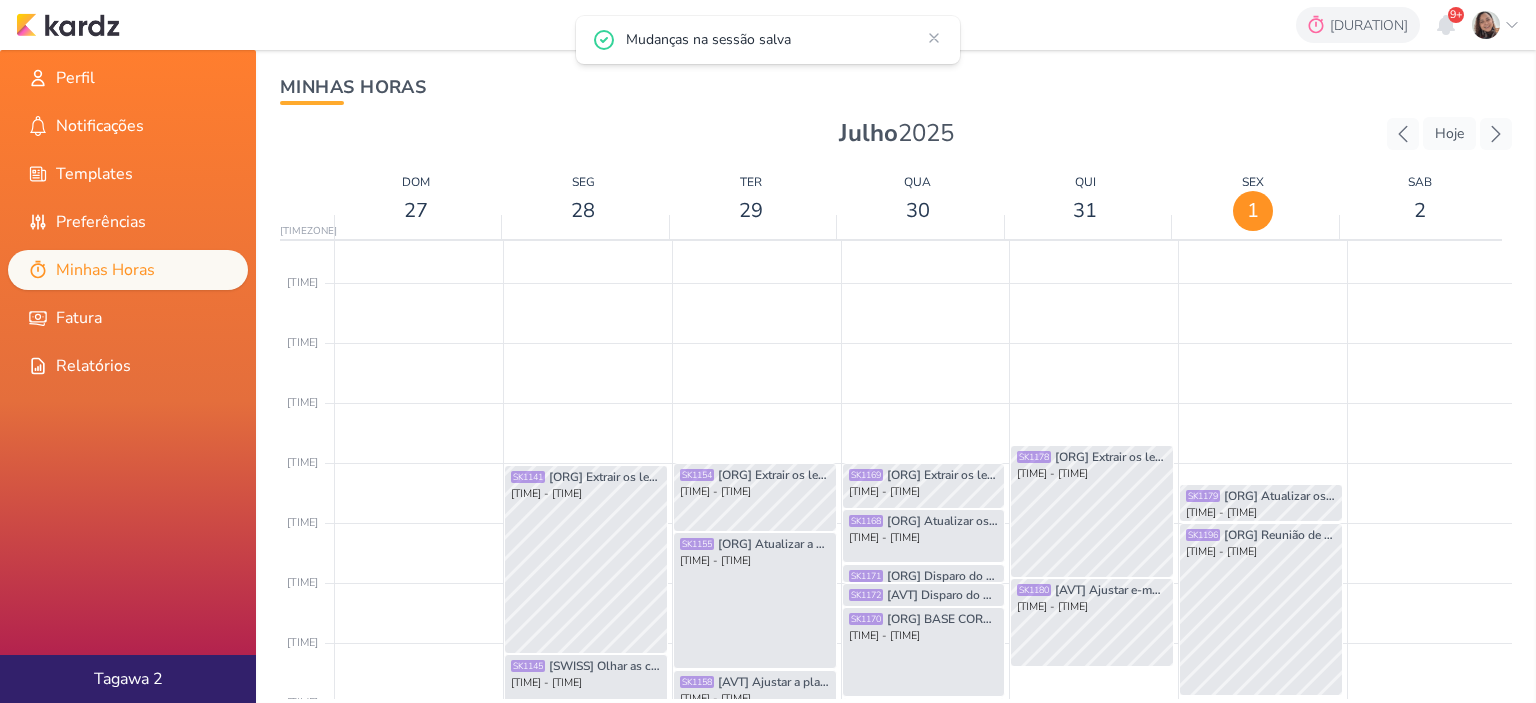 scroll, scrollTop: 372, scrollLeft: 0, axis: vertical 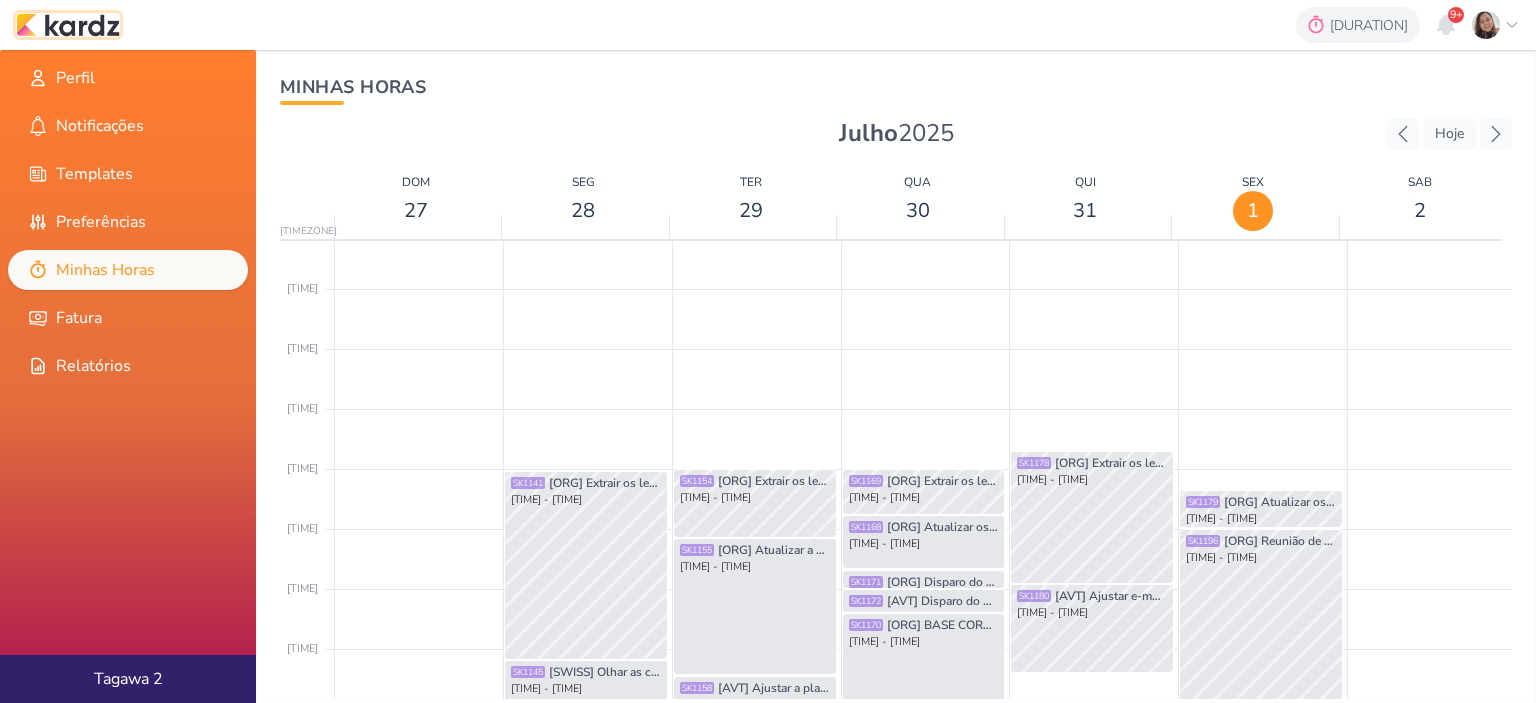 click at bounding box center [68, 25] 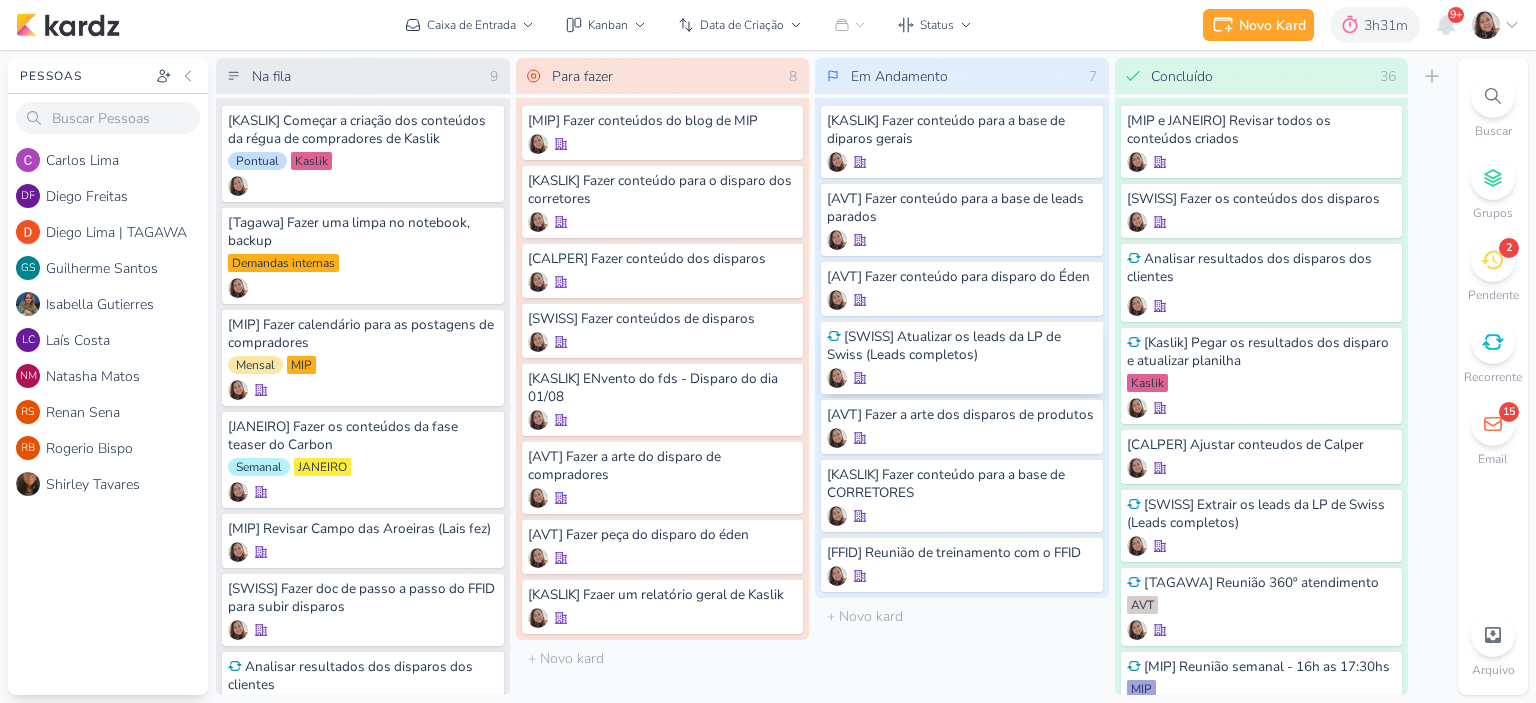 scroll, scrollTop: 0, scrollLeft: 0, axis: both 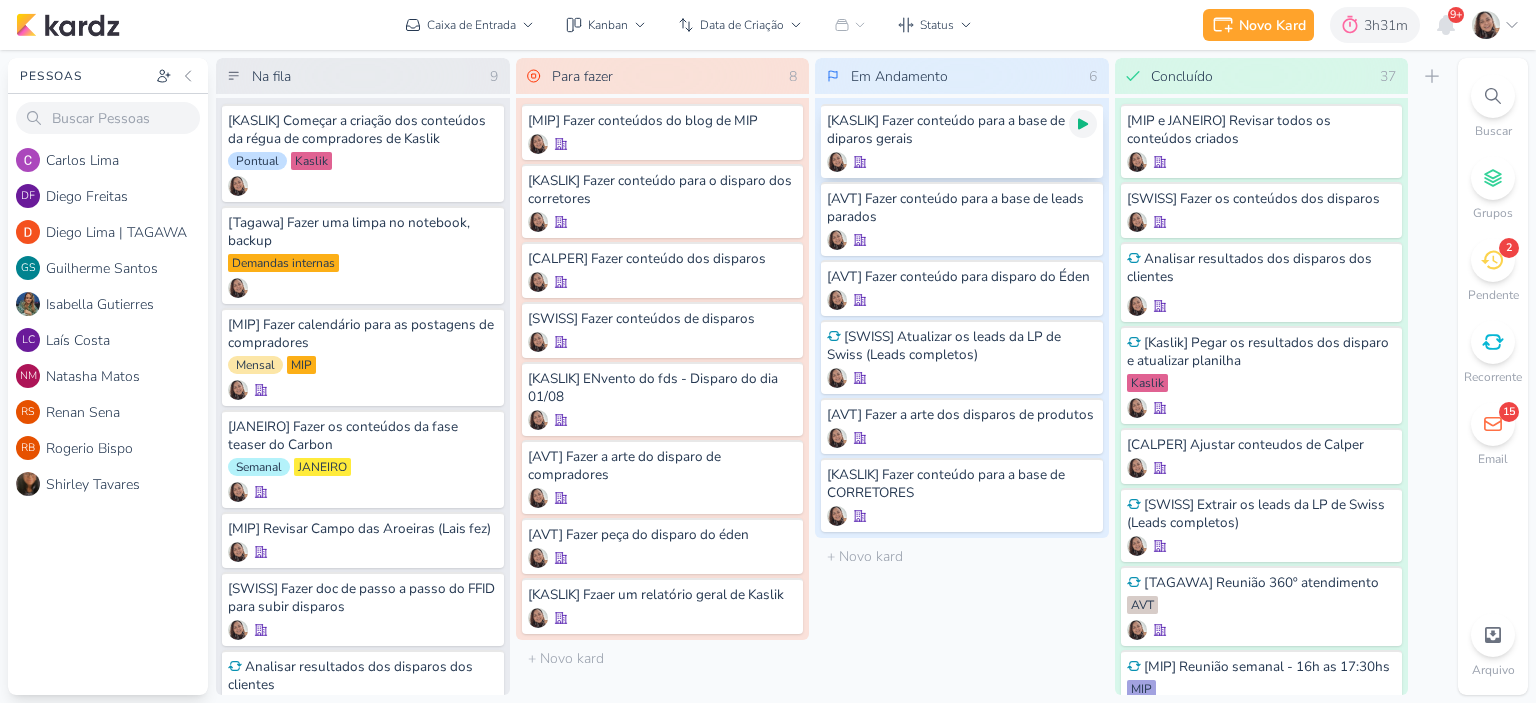 click 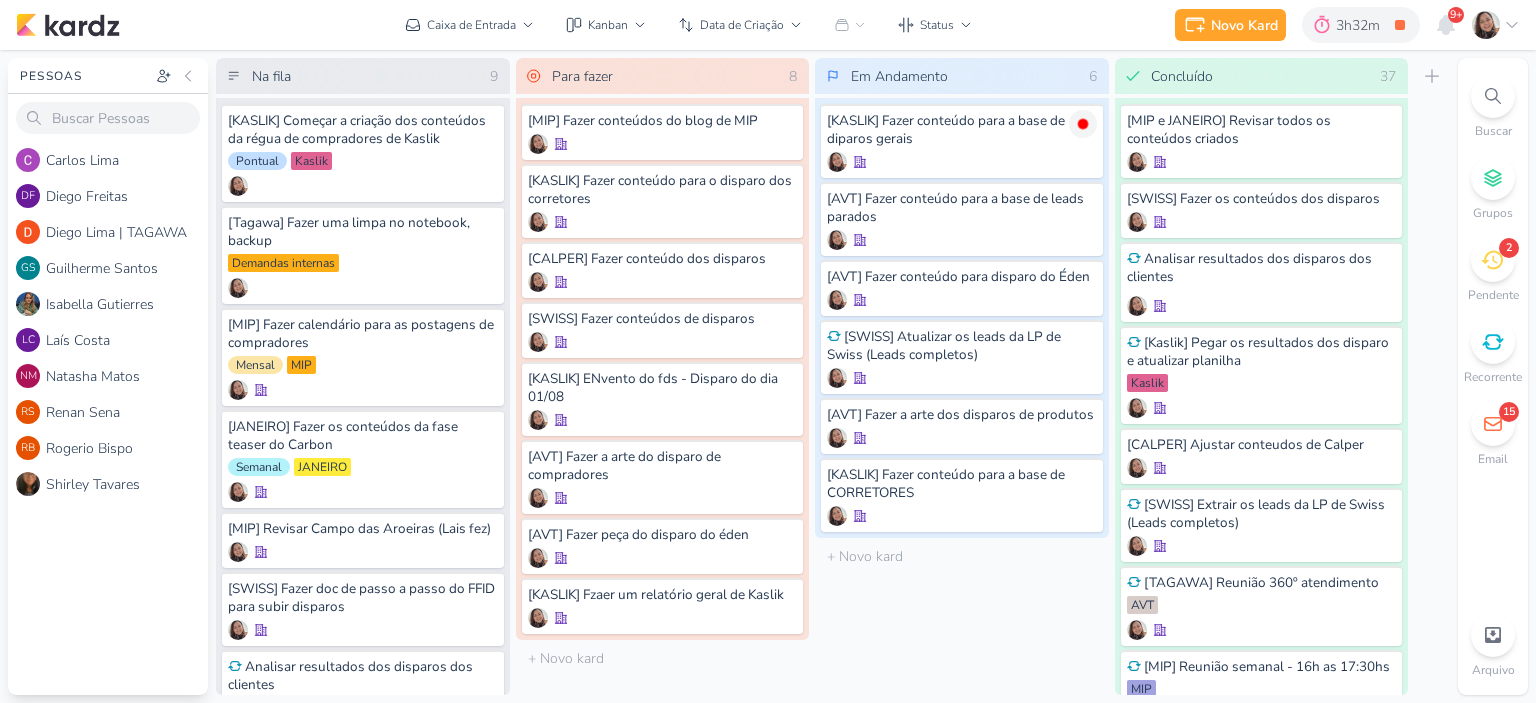 click 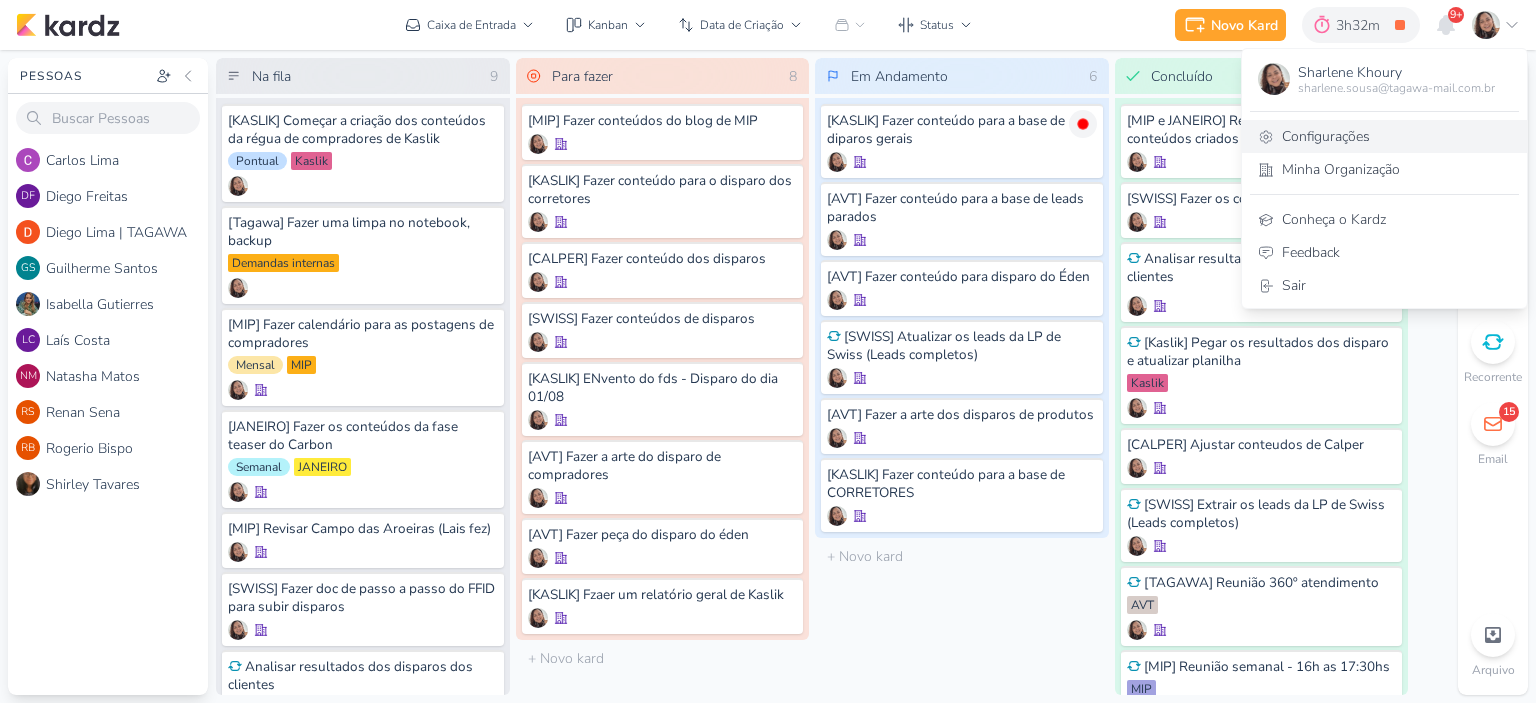 click on "Configurações" at bounding box center (1384, 136) 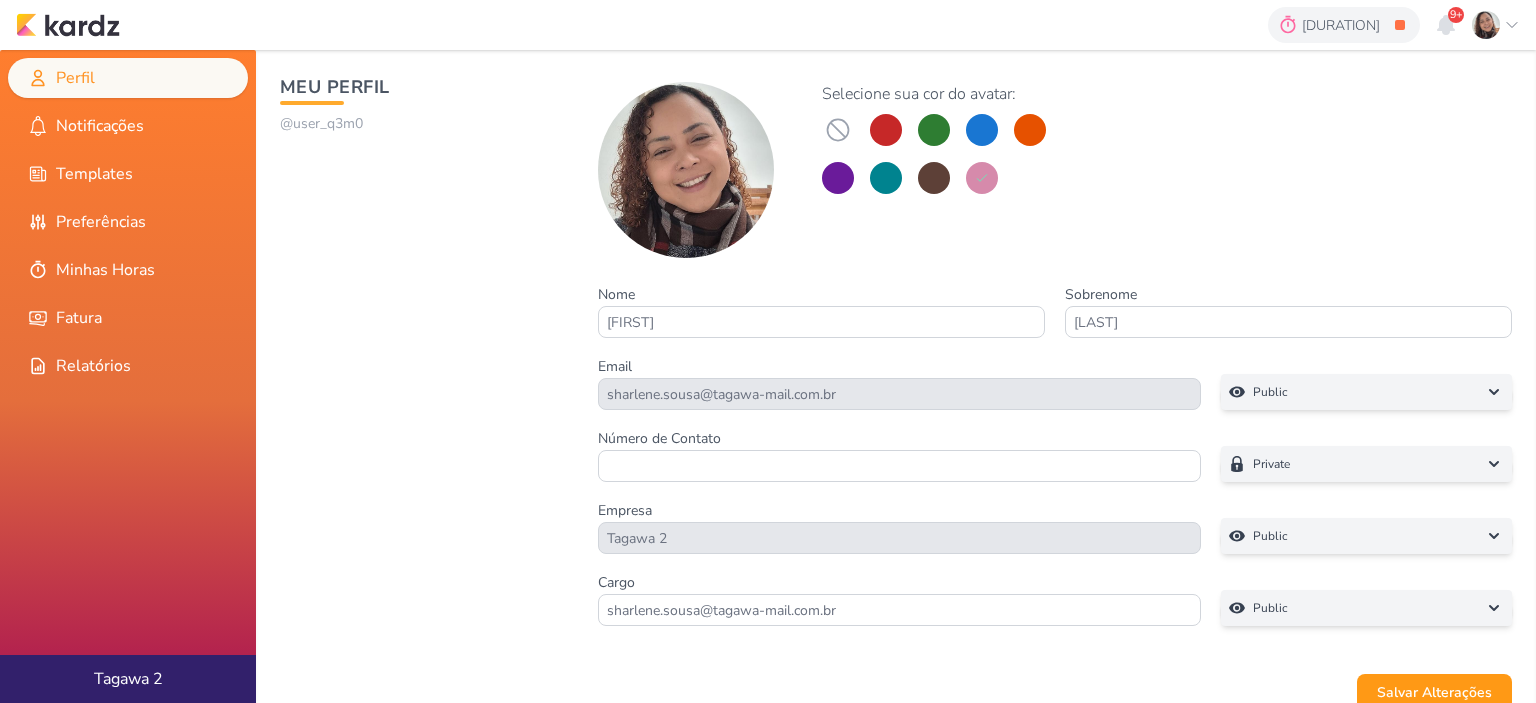scroll, scrollTop: 0, scrollLeft: 0, axis: both 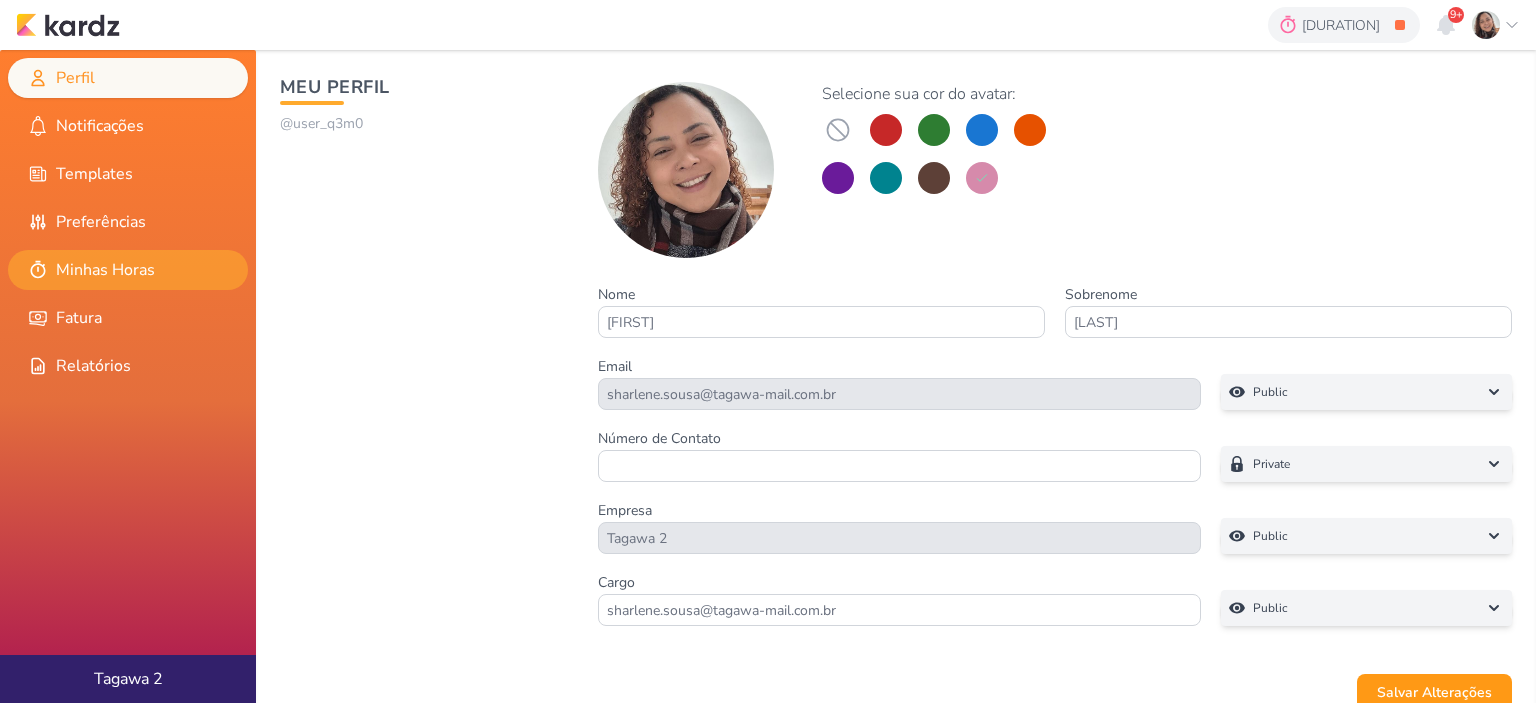 click on "Minhas Horas" at bounding box center [128, 270] 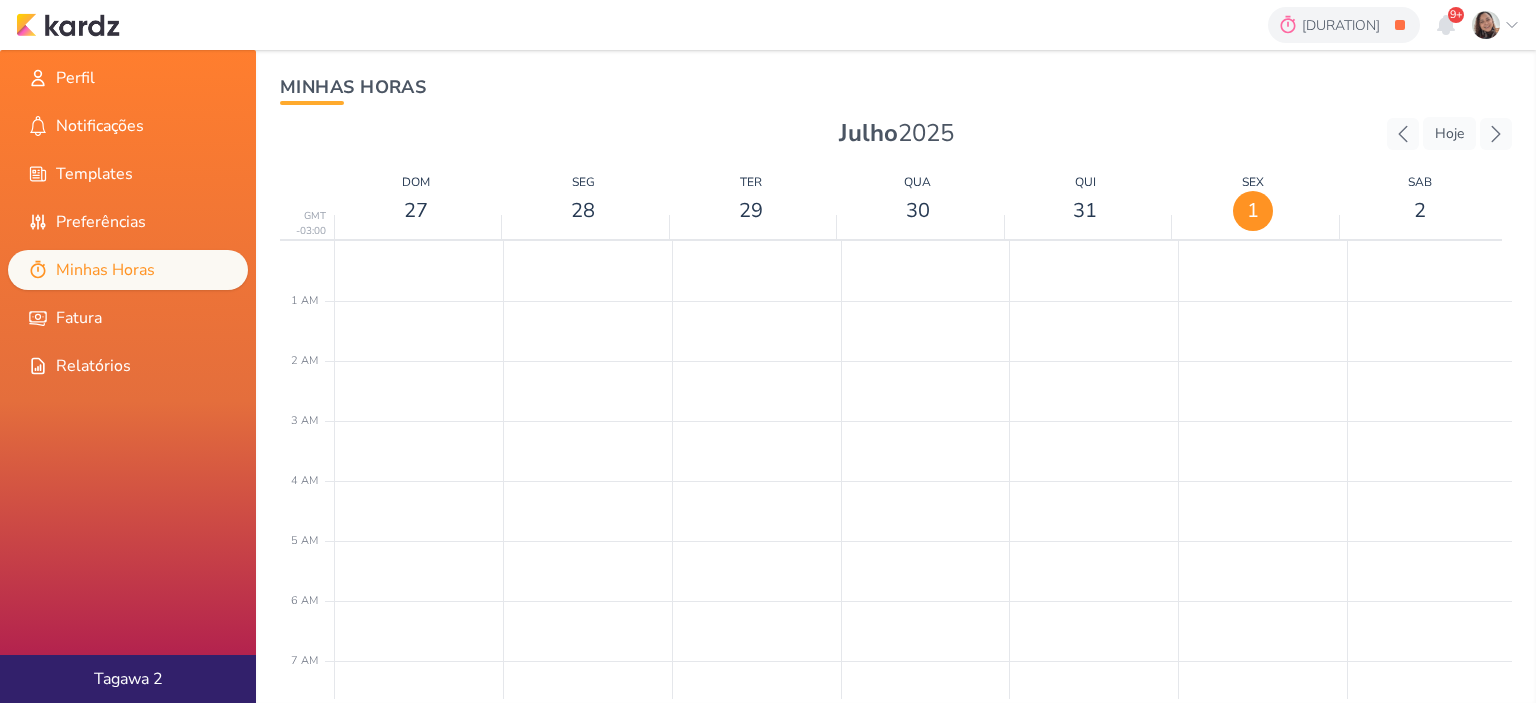scroll, scrollTop: 0, scrollLeft: 0, axis: both 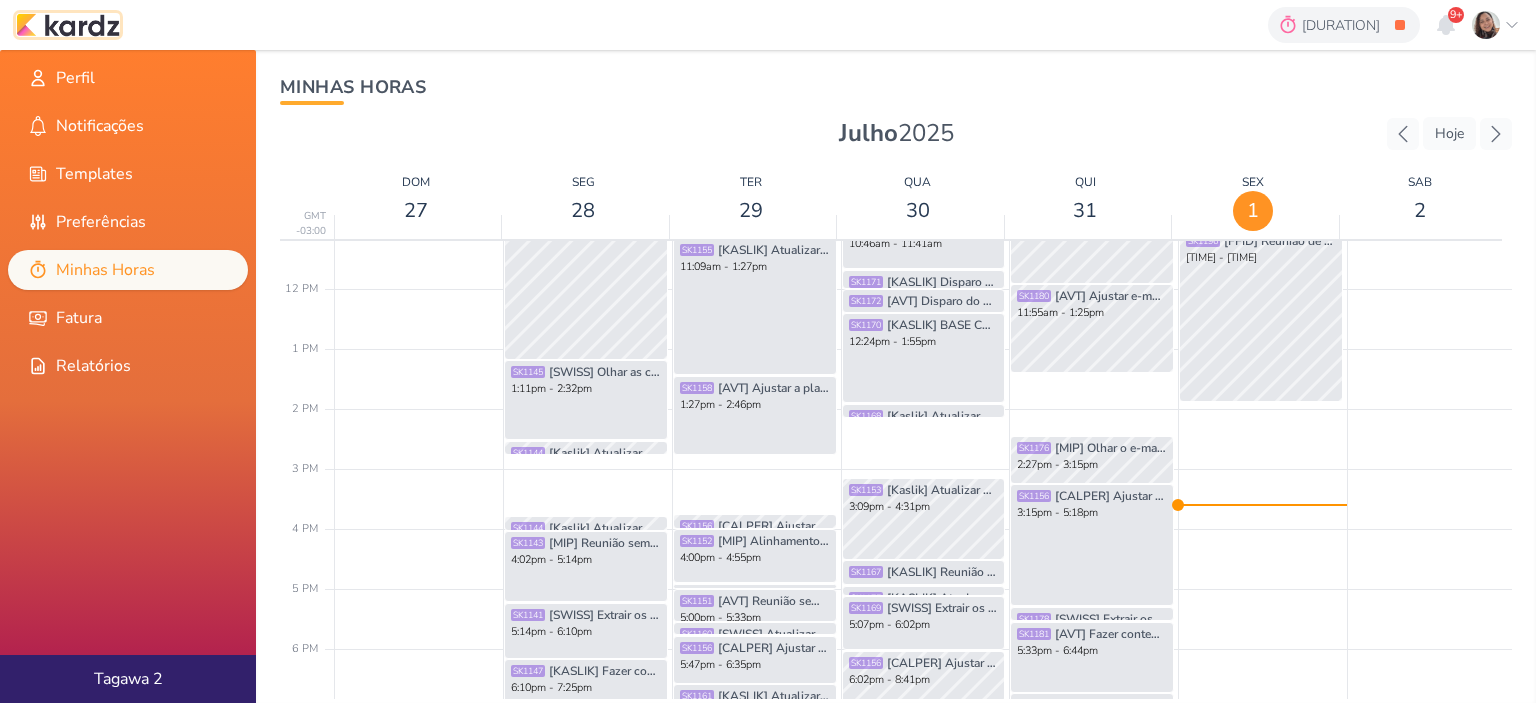 click at bounding box center [68, 25] 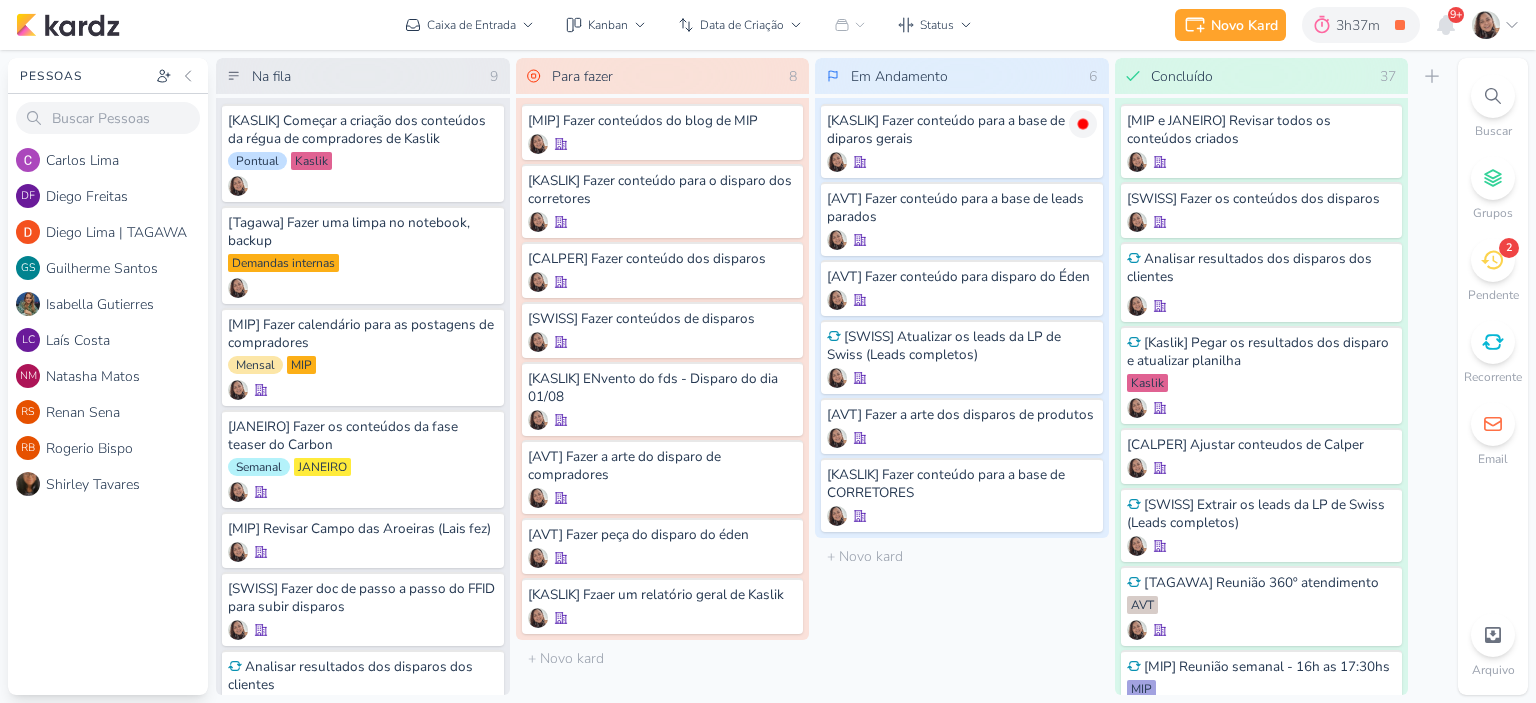 scroll, scrollTop: 0, scrollLeft: 0, axis: both 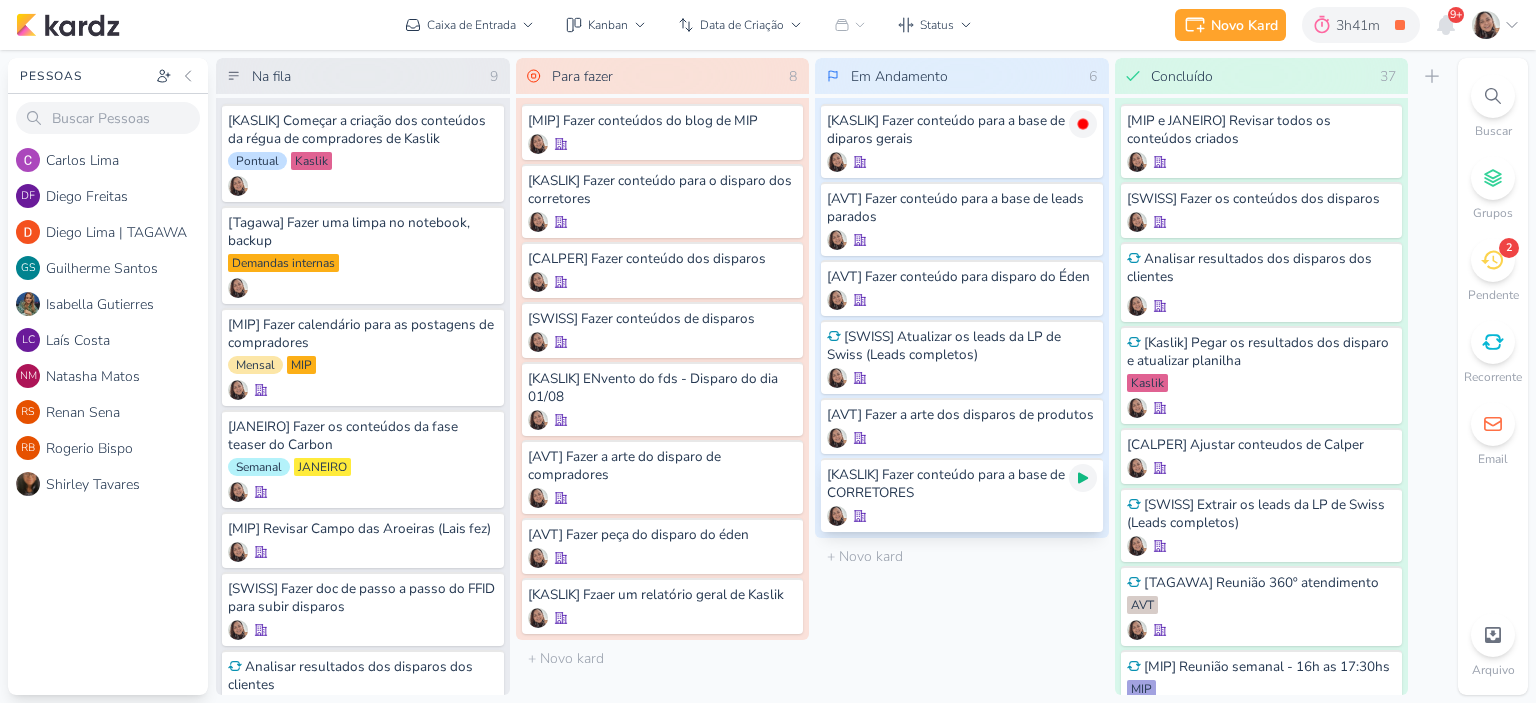 click 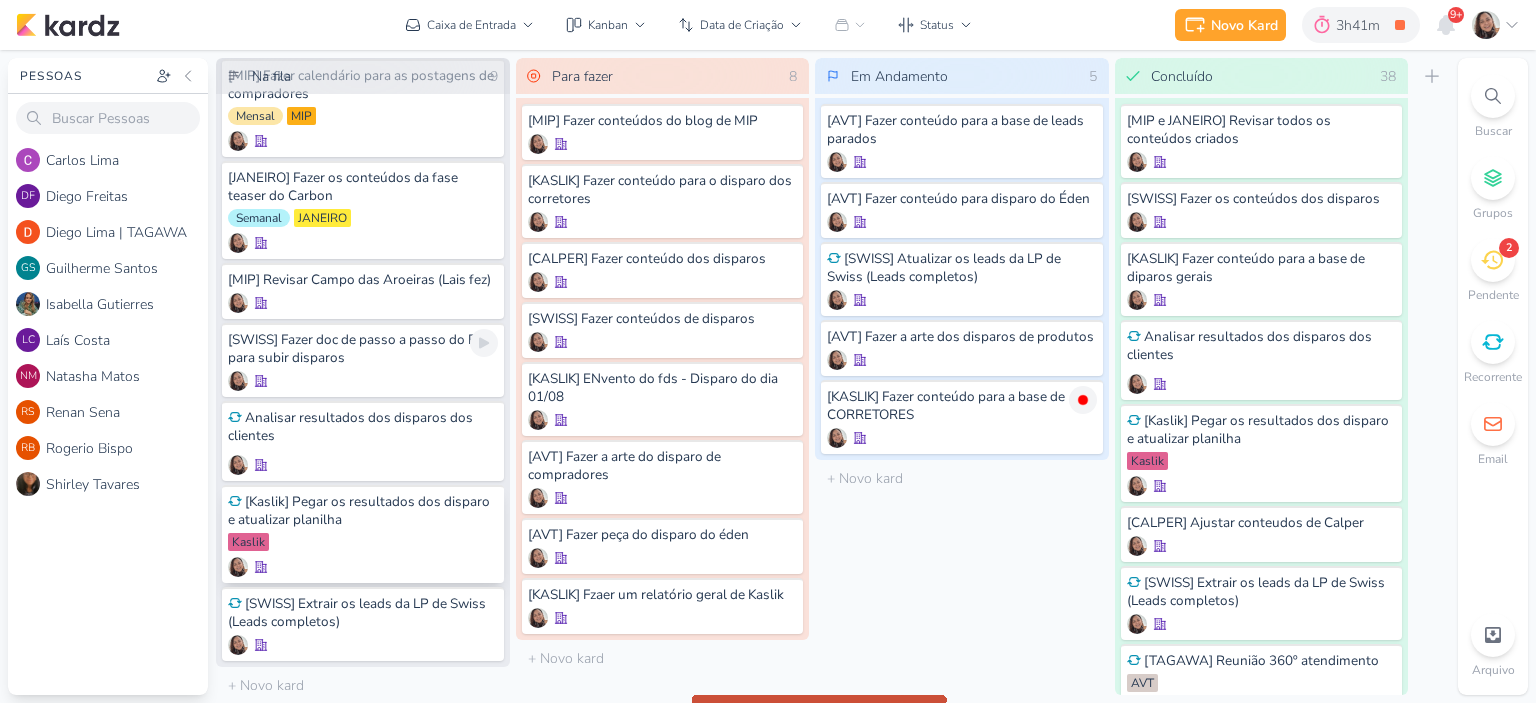 scroll, scrollTop: 253, scrollLeft: 0, axis: vertical 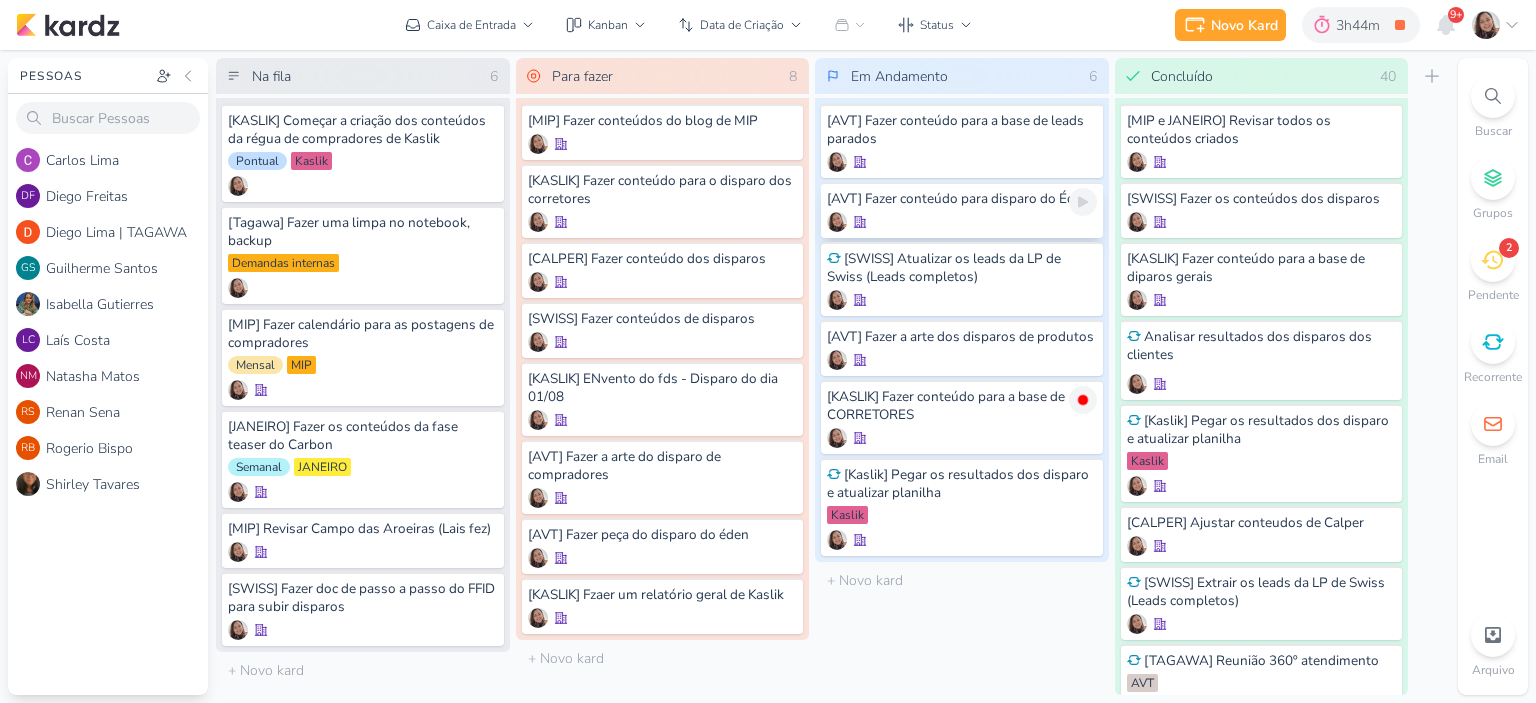 click at bounding box center (962, 222) 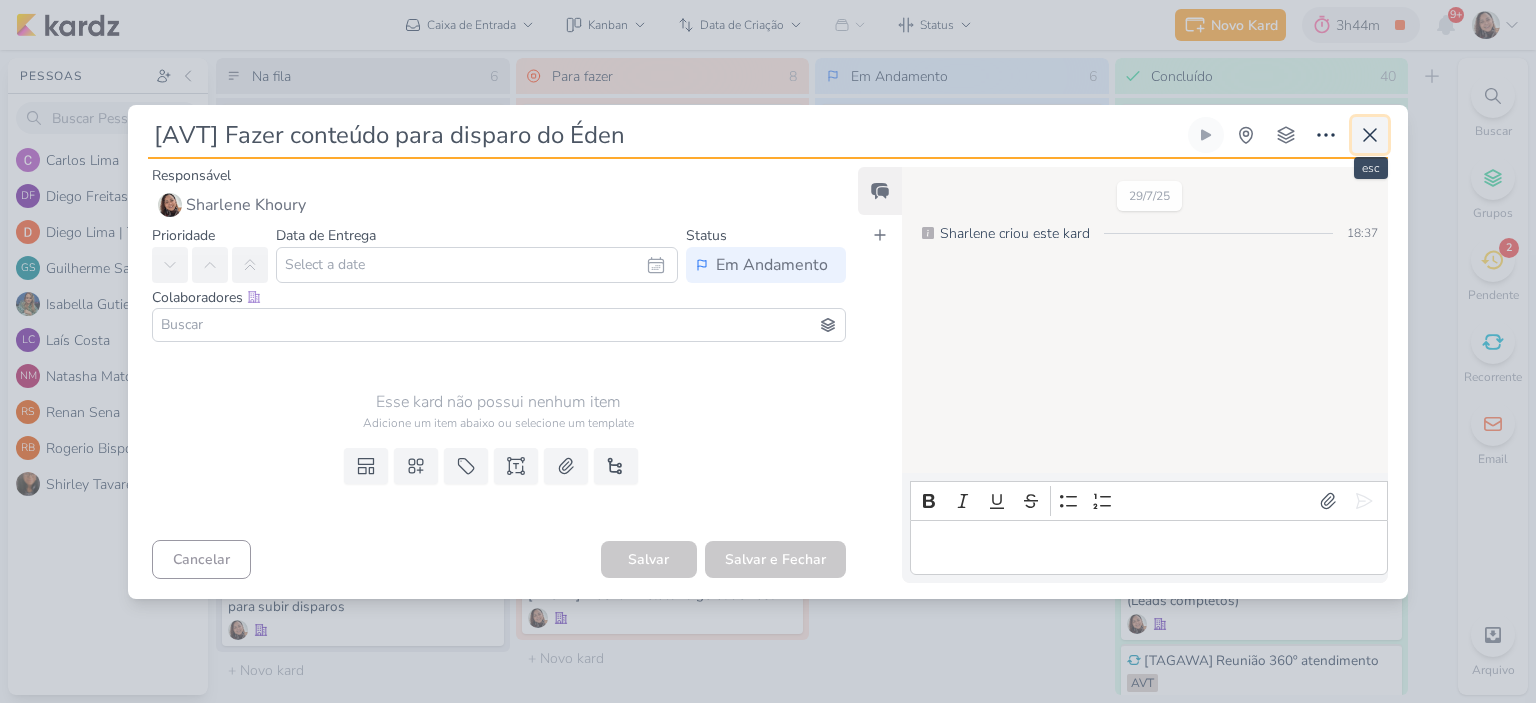 click 